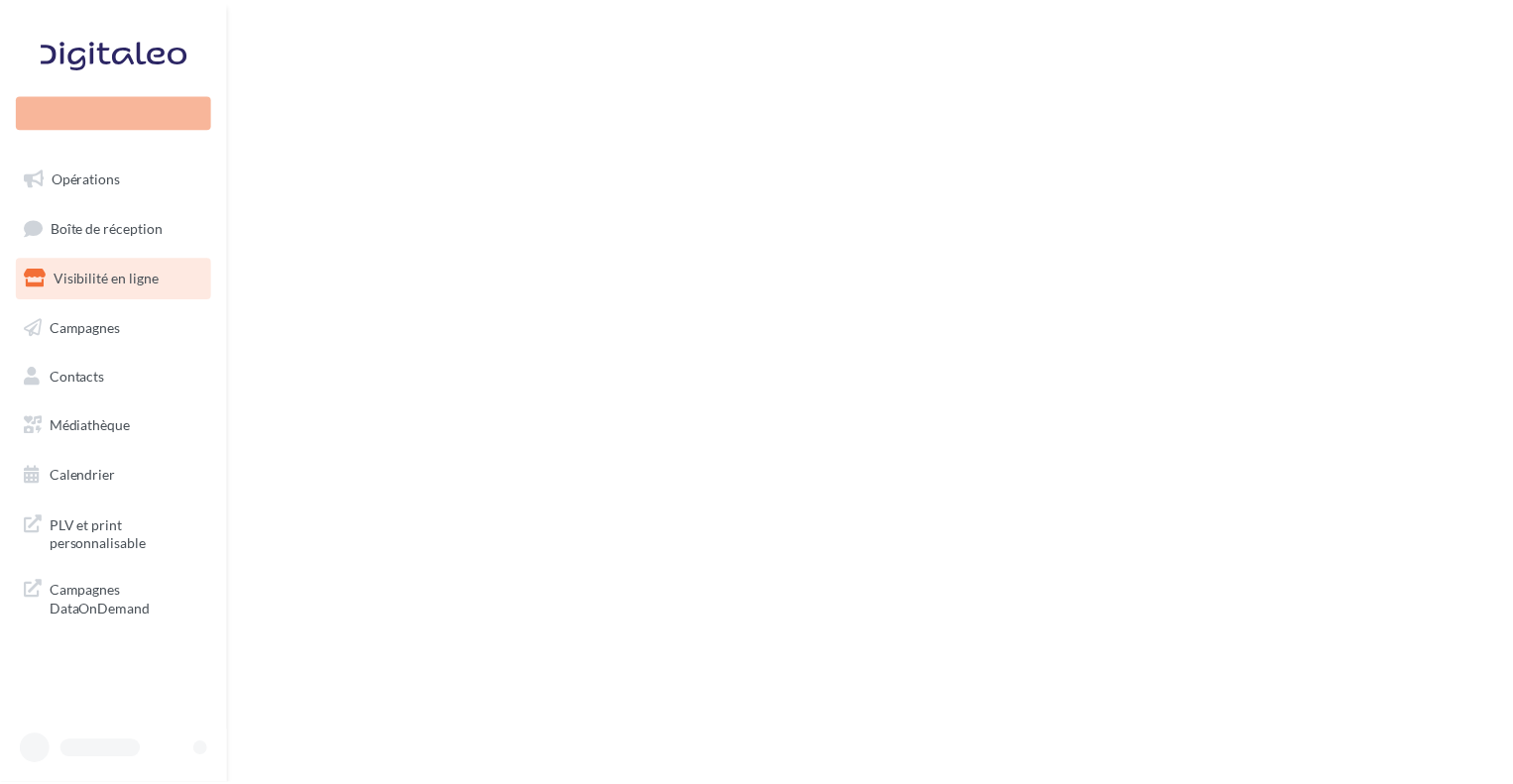 scroll, scrollTop: 0, scrollLeft: 0, axis: both 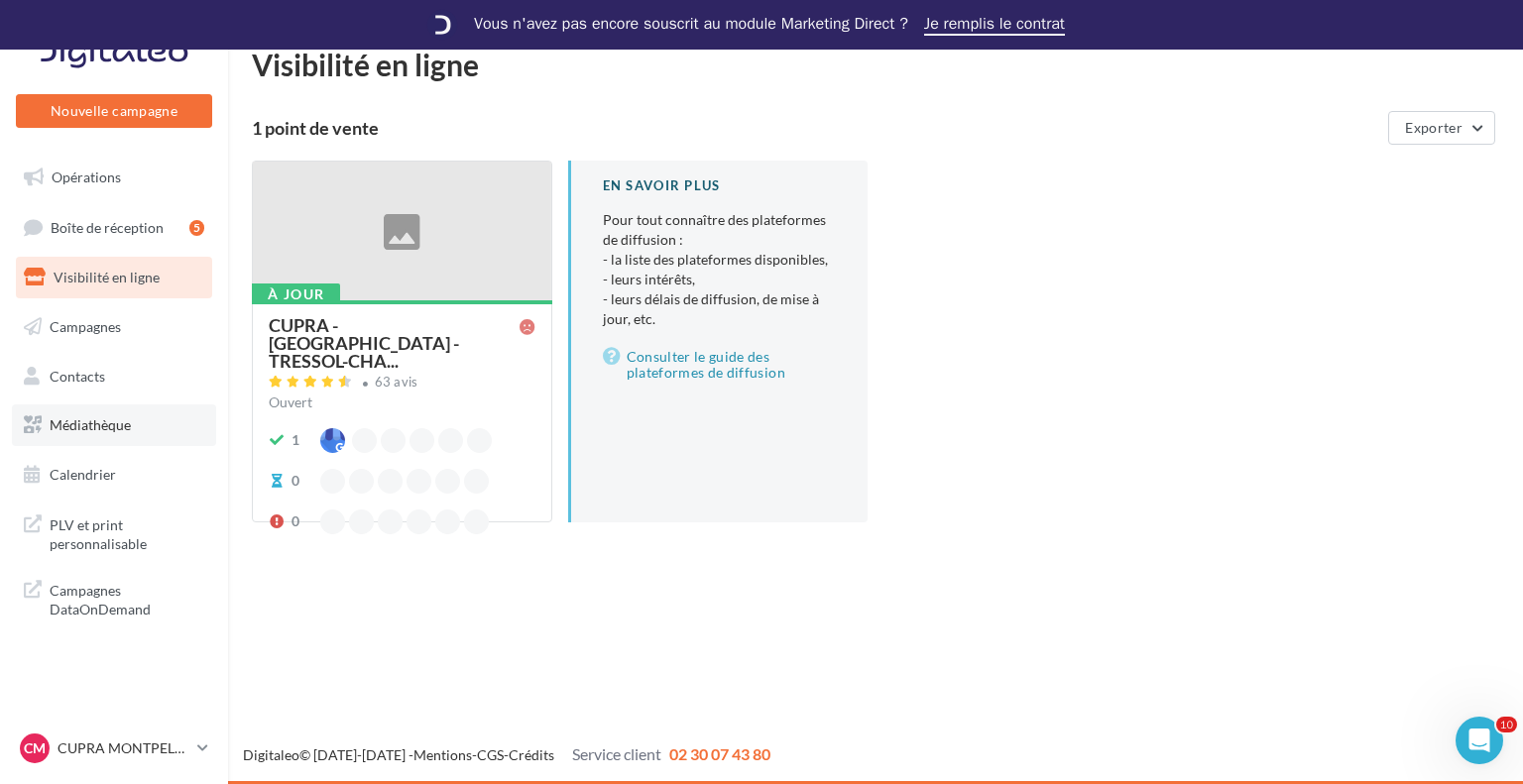 click on "Médiathèque" at bounding box center [90, 424] 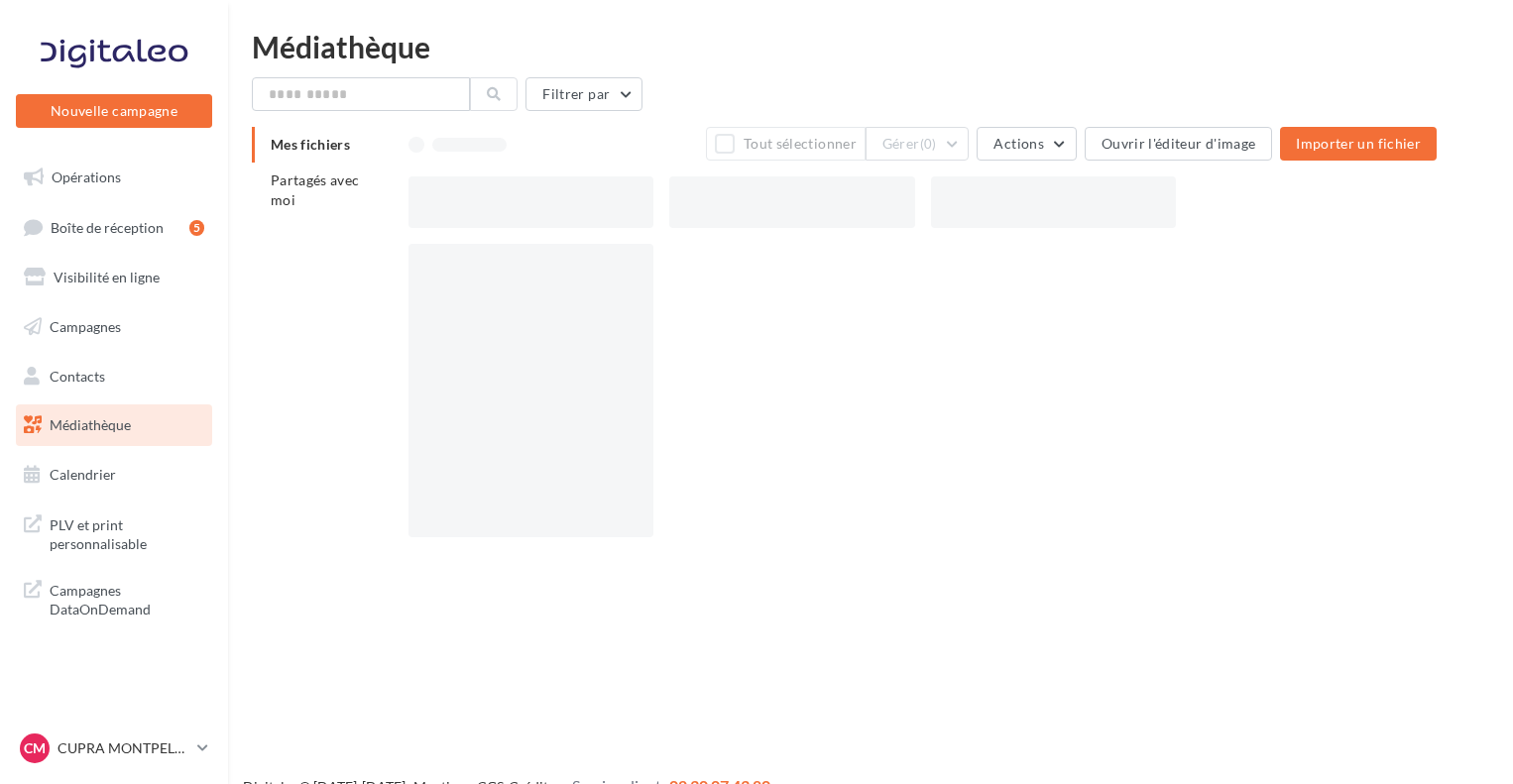 scroll, scrollTop: 0, scrollLeft: 0, axis: both 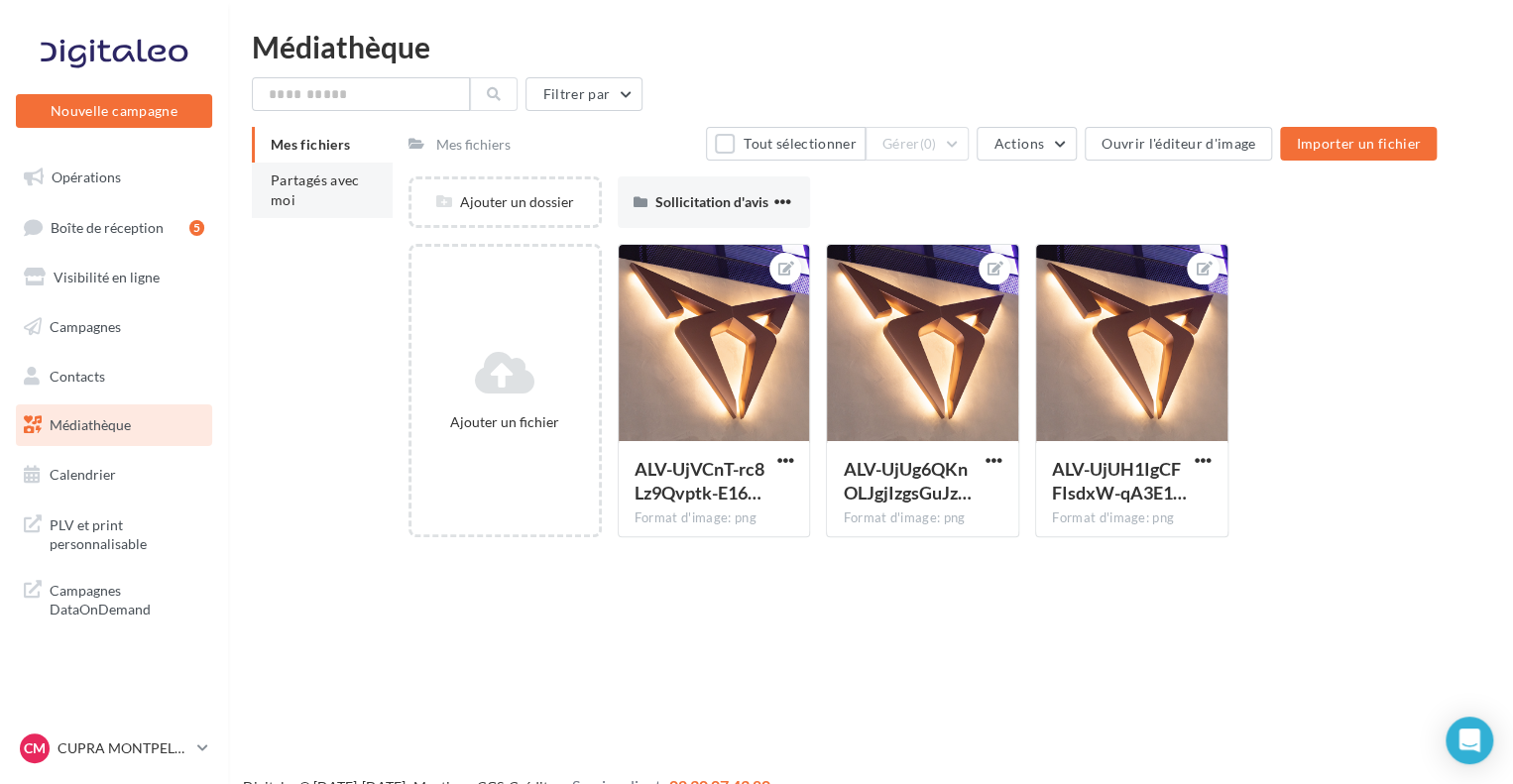 click on "Partagés avec moi" at bounding box center [315, 189] 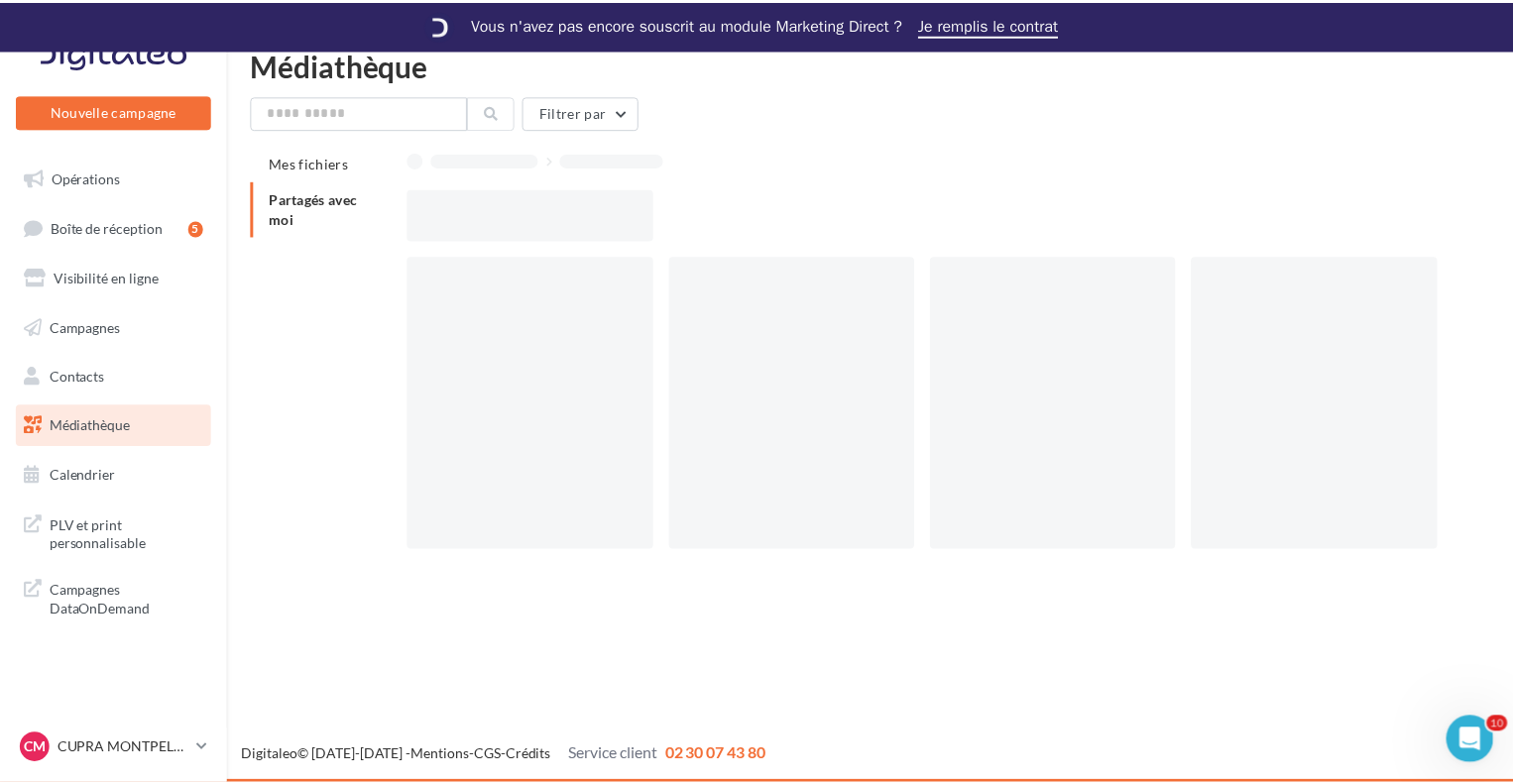 scroll, scrollTop: 0, scrollLeft: 0, axis: both 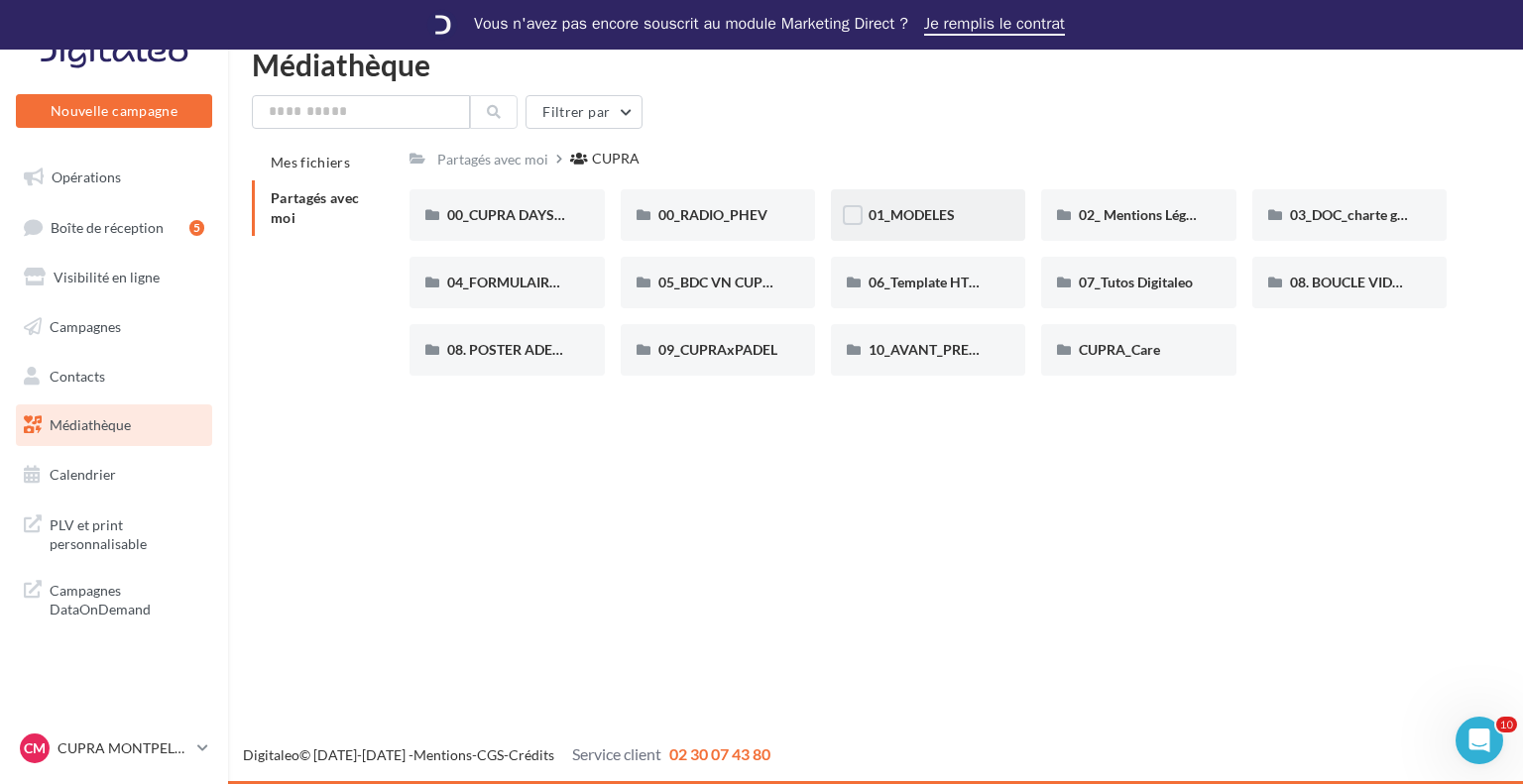 click on "01_MODELES" at bounding box center [928, 215] 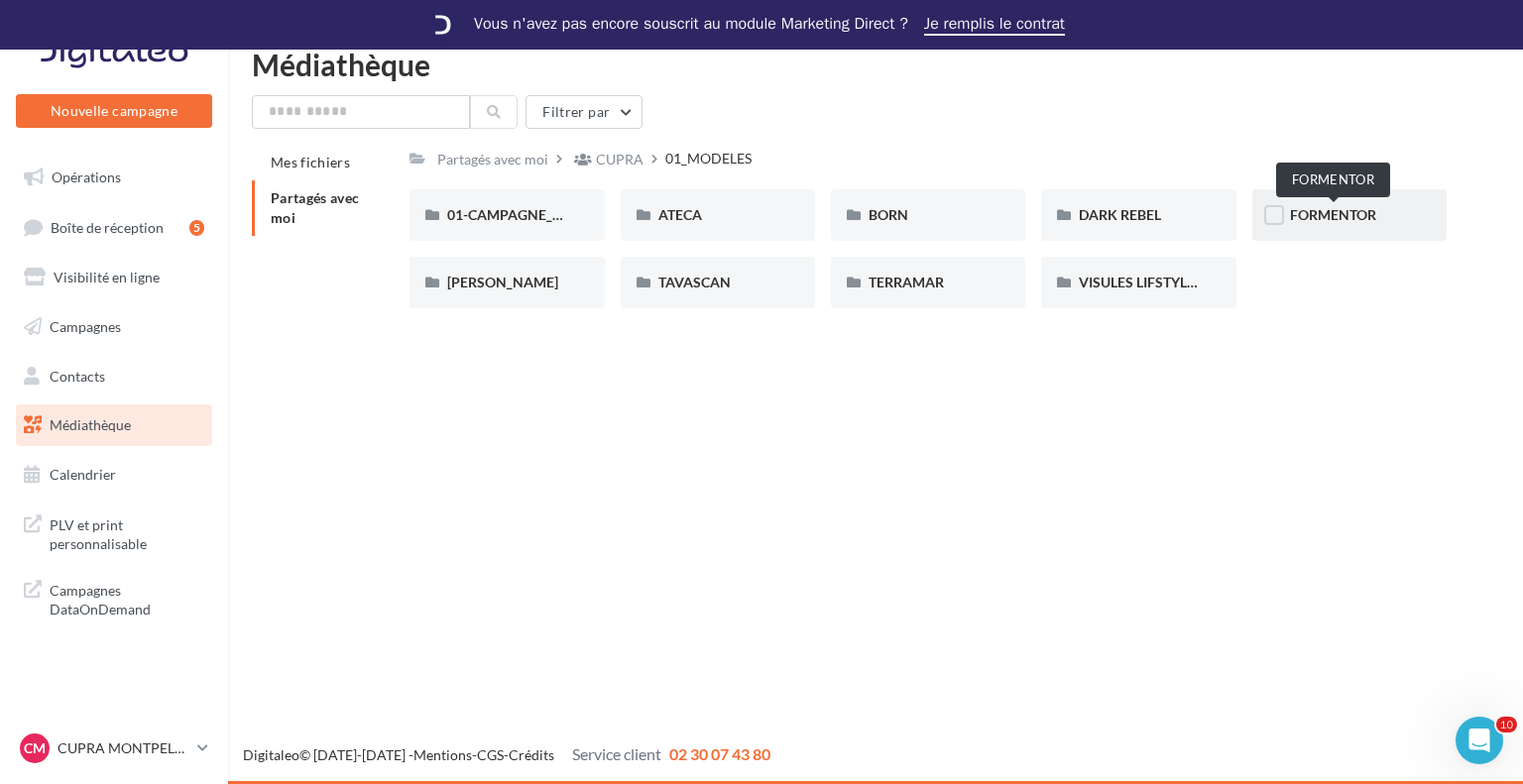 click on "FORMENTOR" at bounding box center [1333, 214] 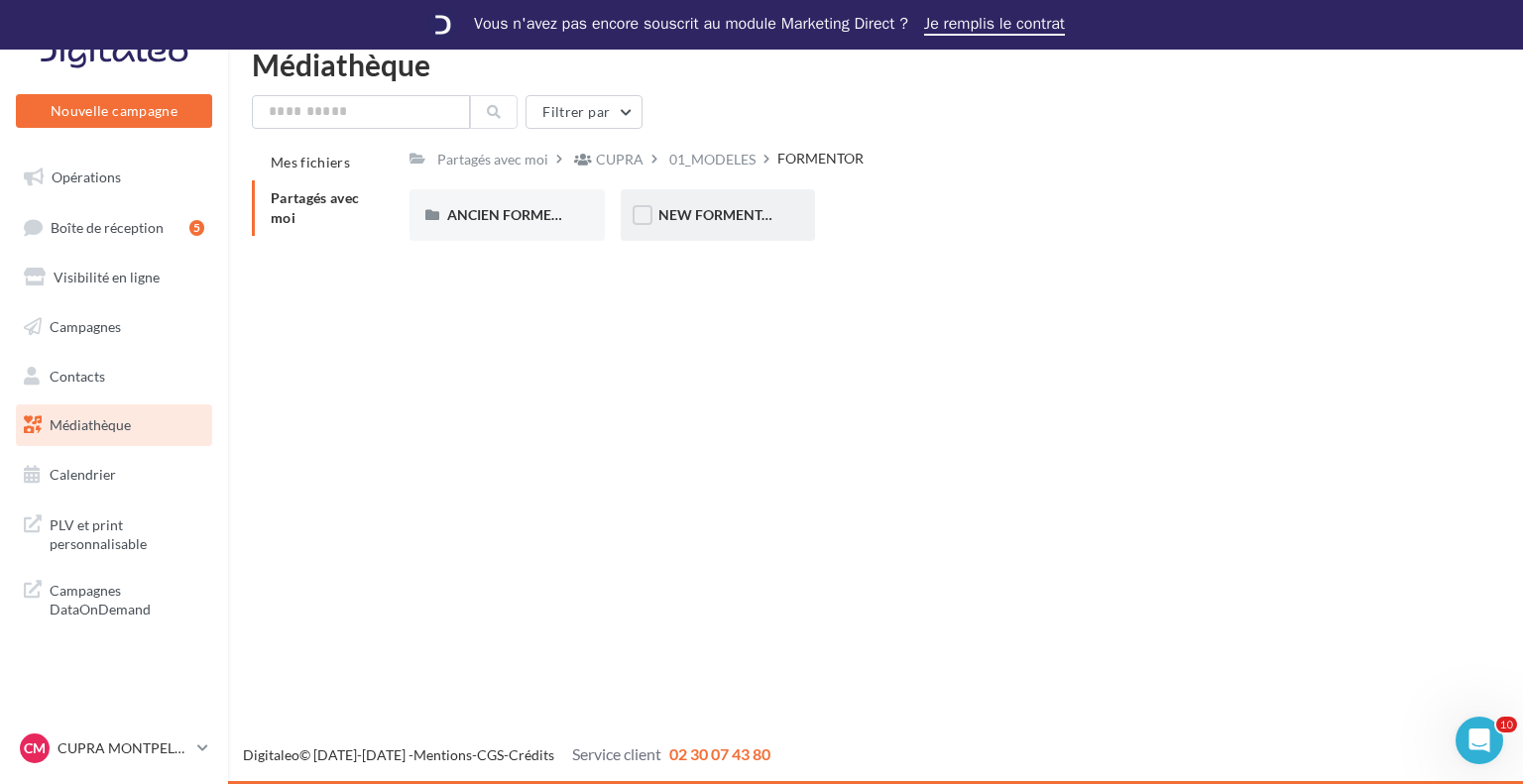 click on "NEW FORMENTOR" at bounding box center (720, 214) 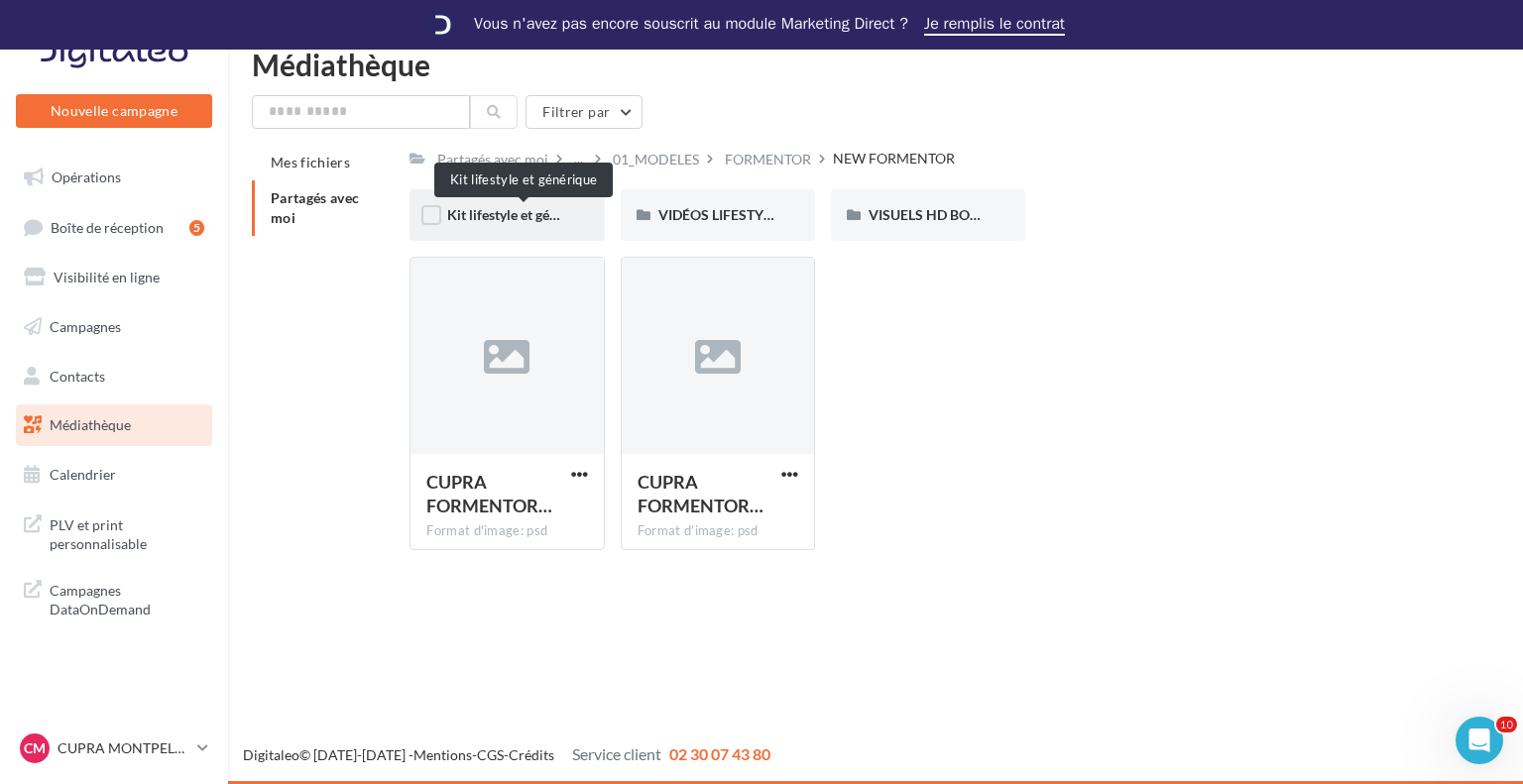 click on "Kit lifestyle et générique" at bounding box center (522, 214) 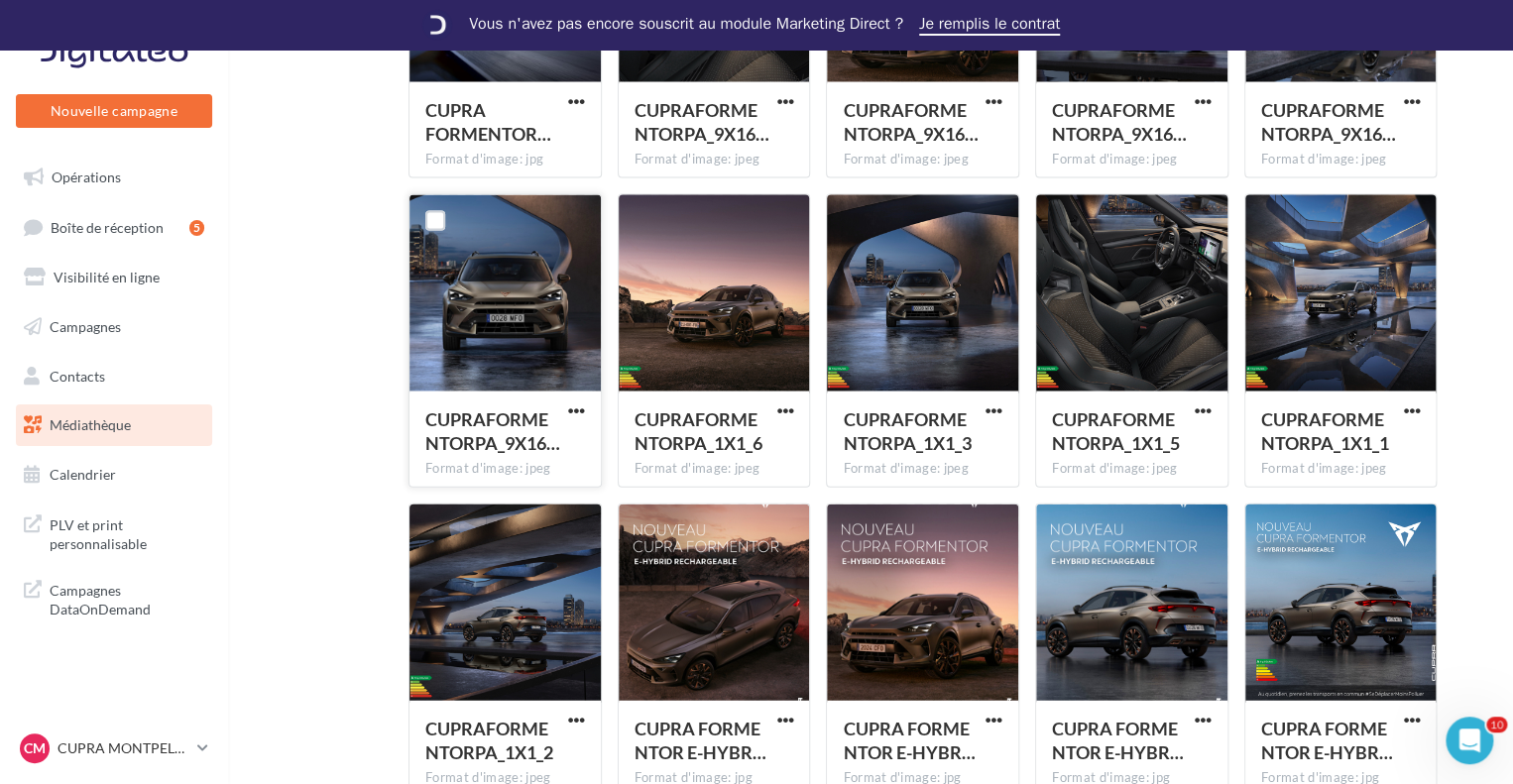 scroll, scrollTop: 1883, scrollLeft: 0, axis: vertical 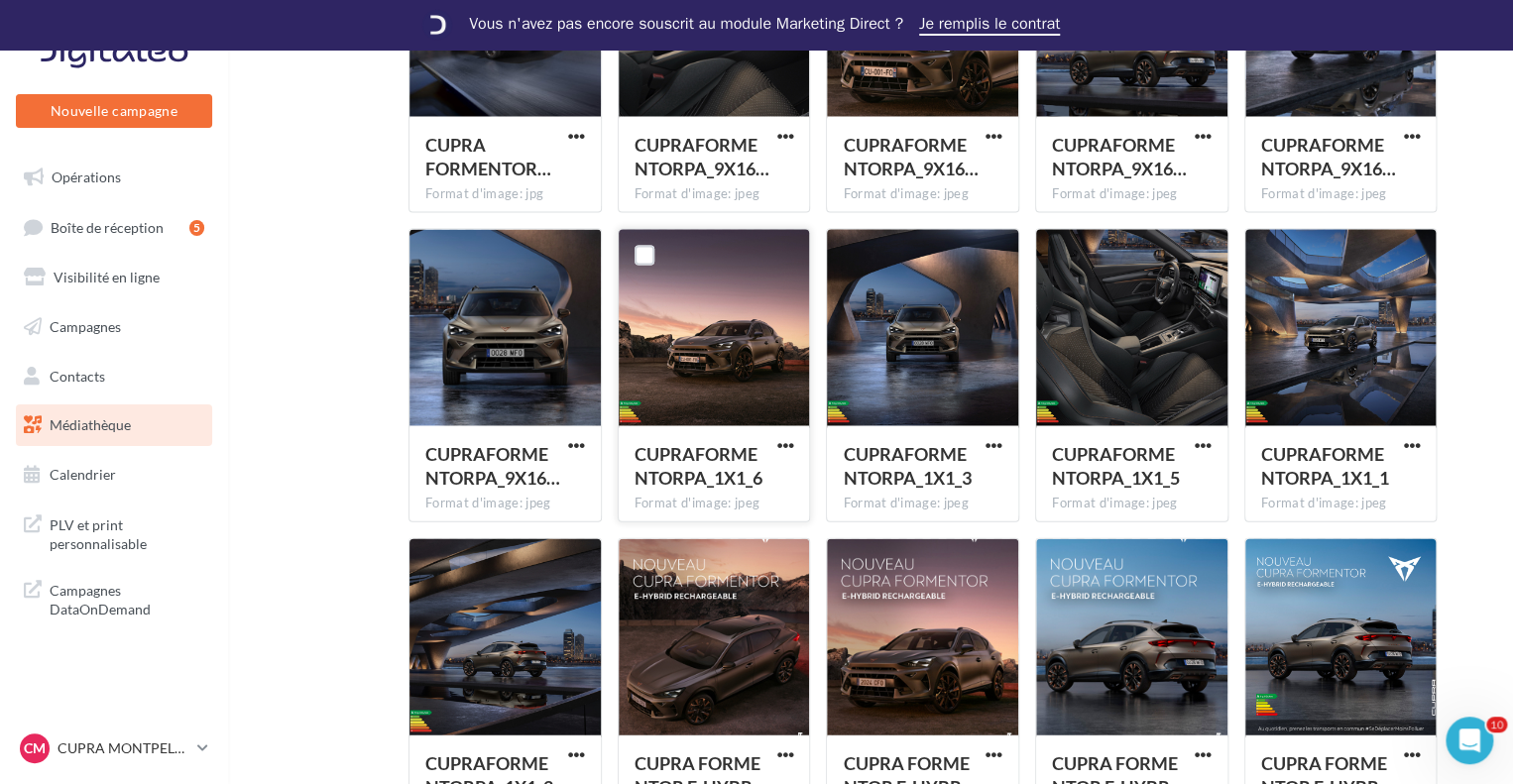 click at bounding box center (784, 445) 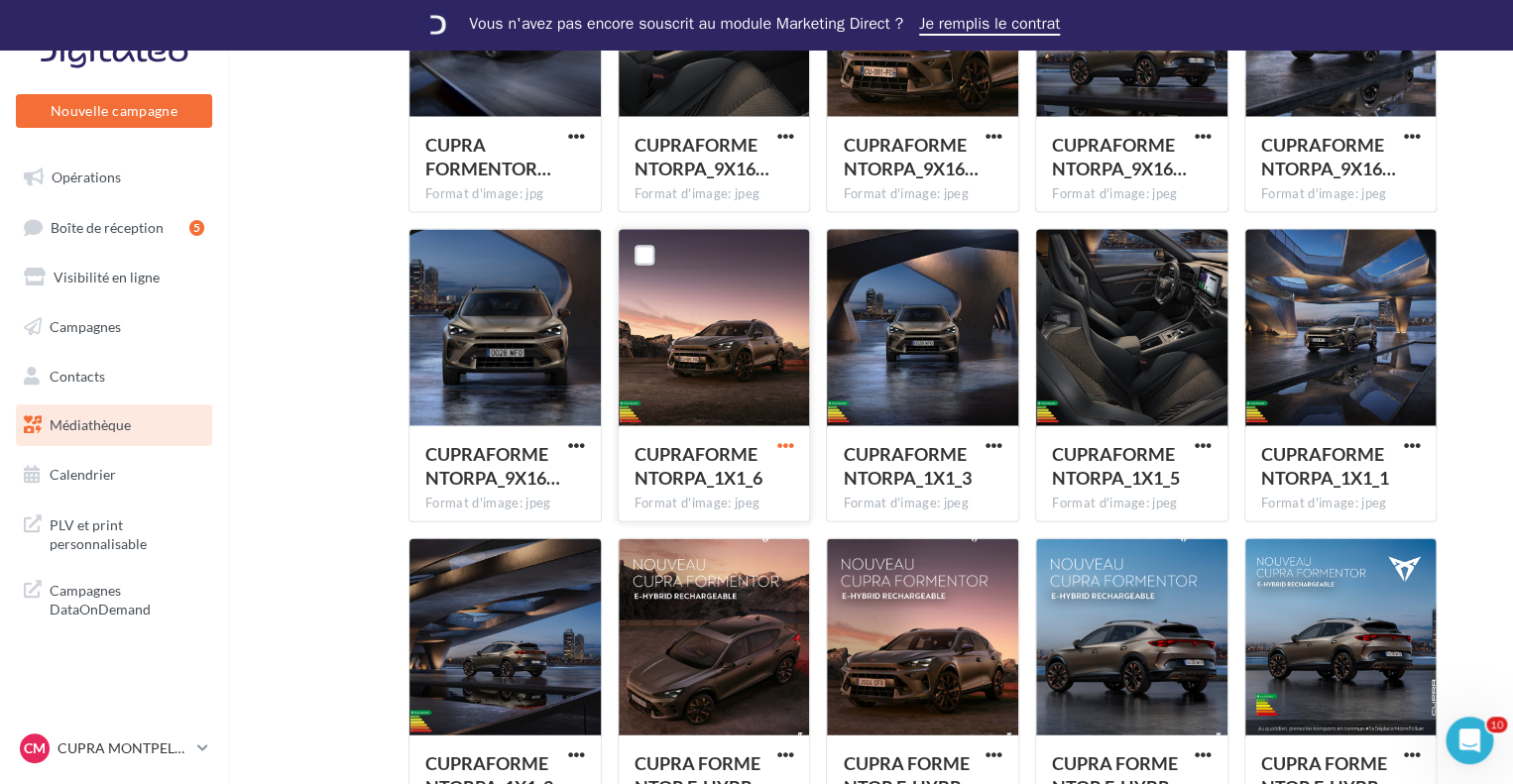 click at bounding box center (784, 444) 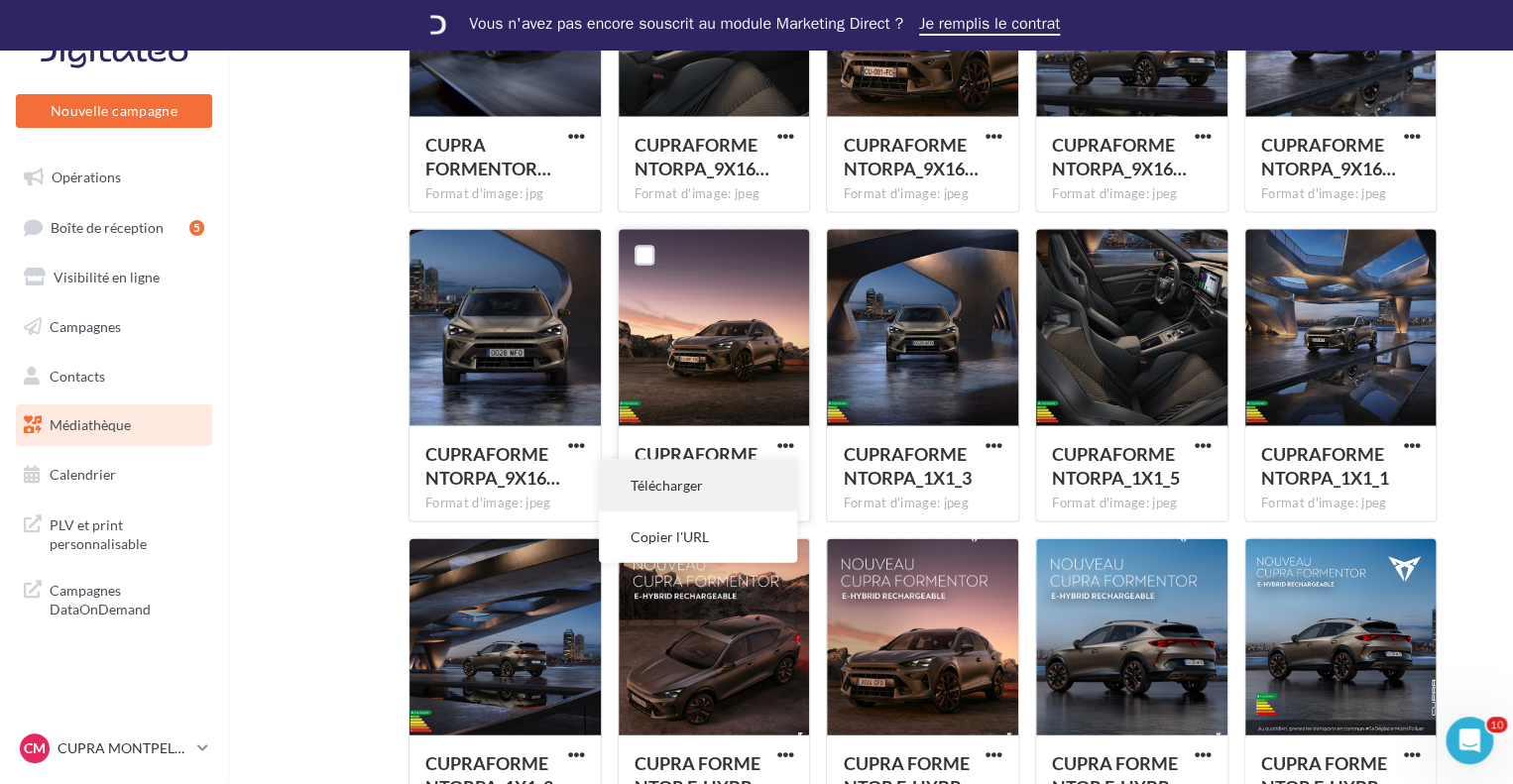 click on "Télécharger" at bounding box center [698, 485] 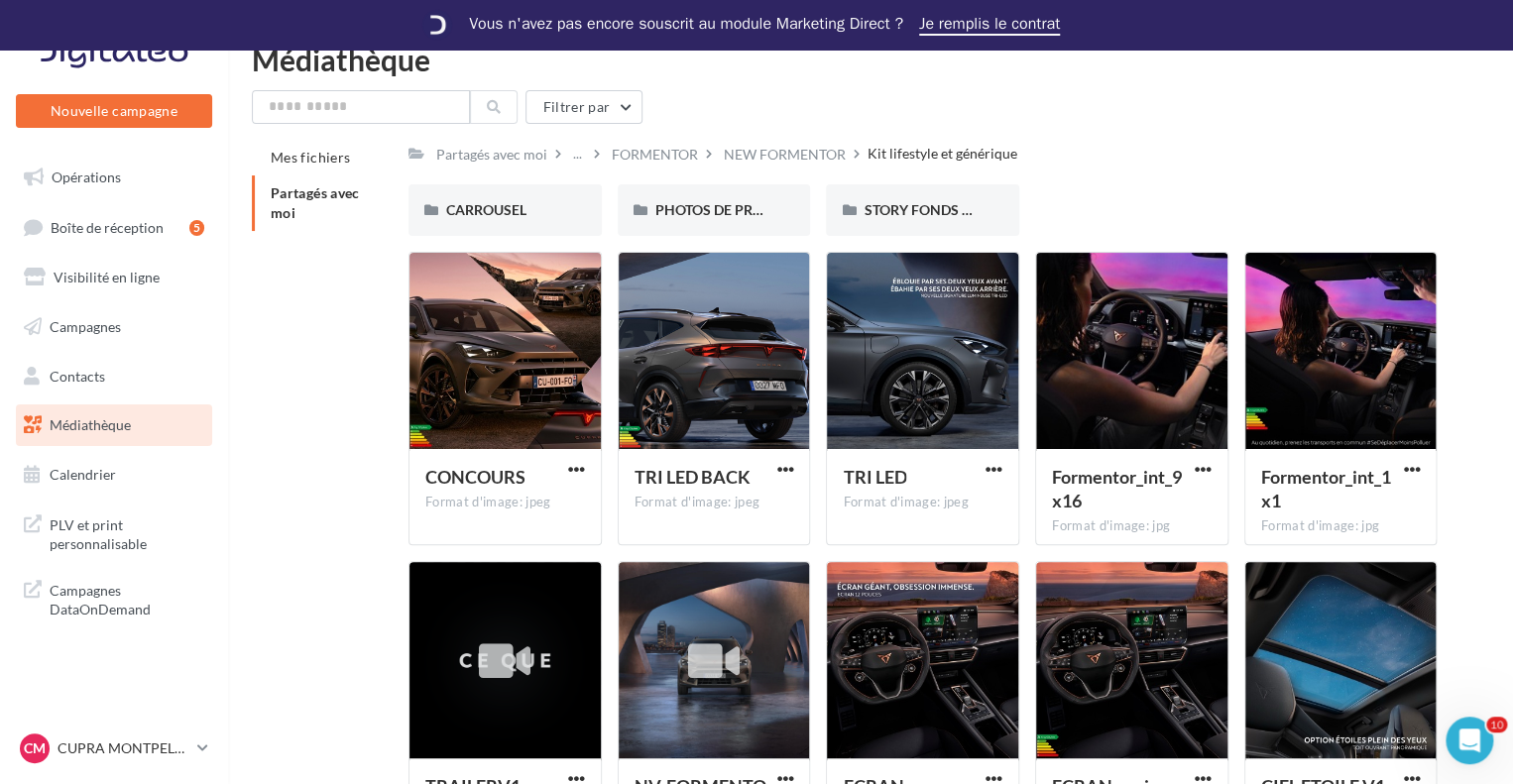 scroll, scrollTop: 0, scrollLeft: 0, axis: both 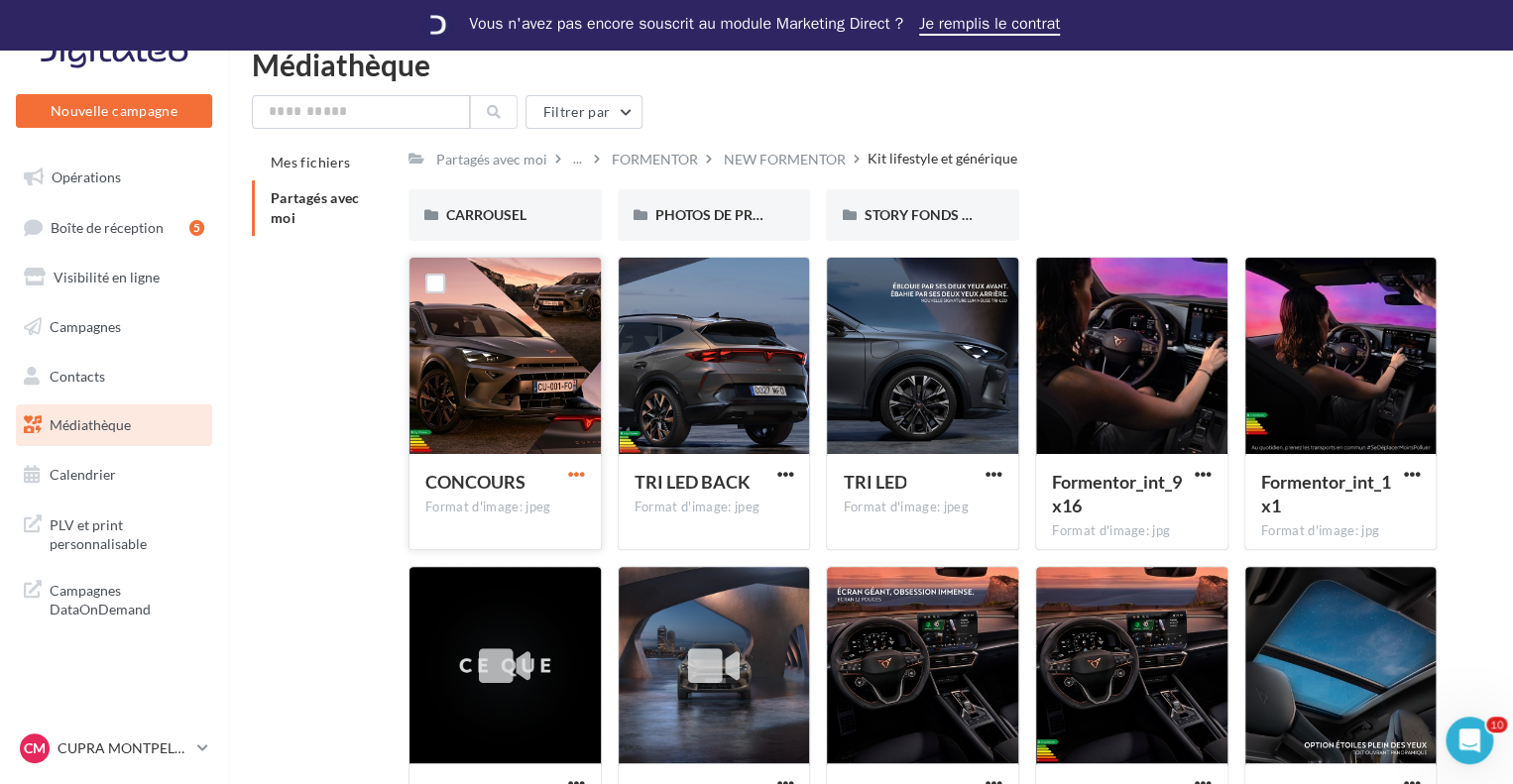 click at bounding box center (576, 474) 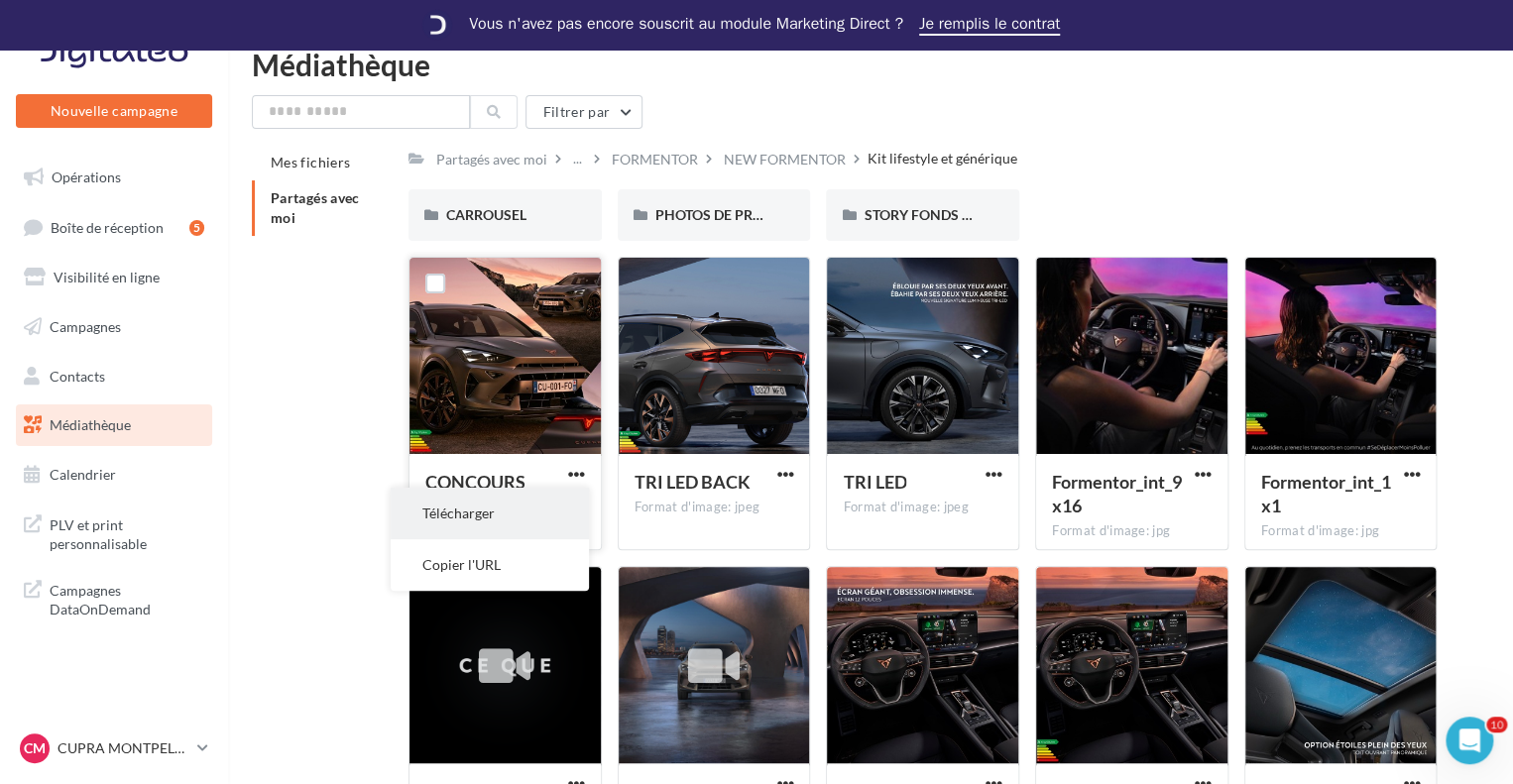 click on "Télécharger" at bounding box center [490, 513] 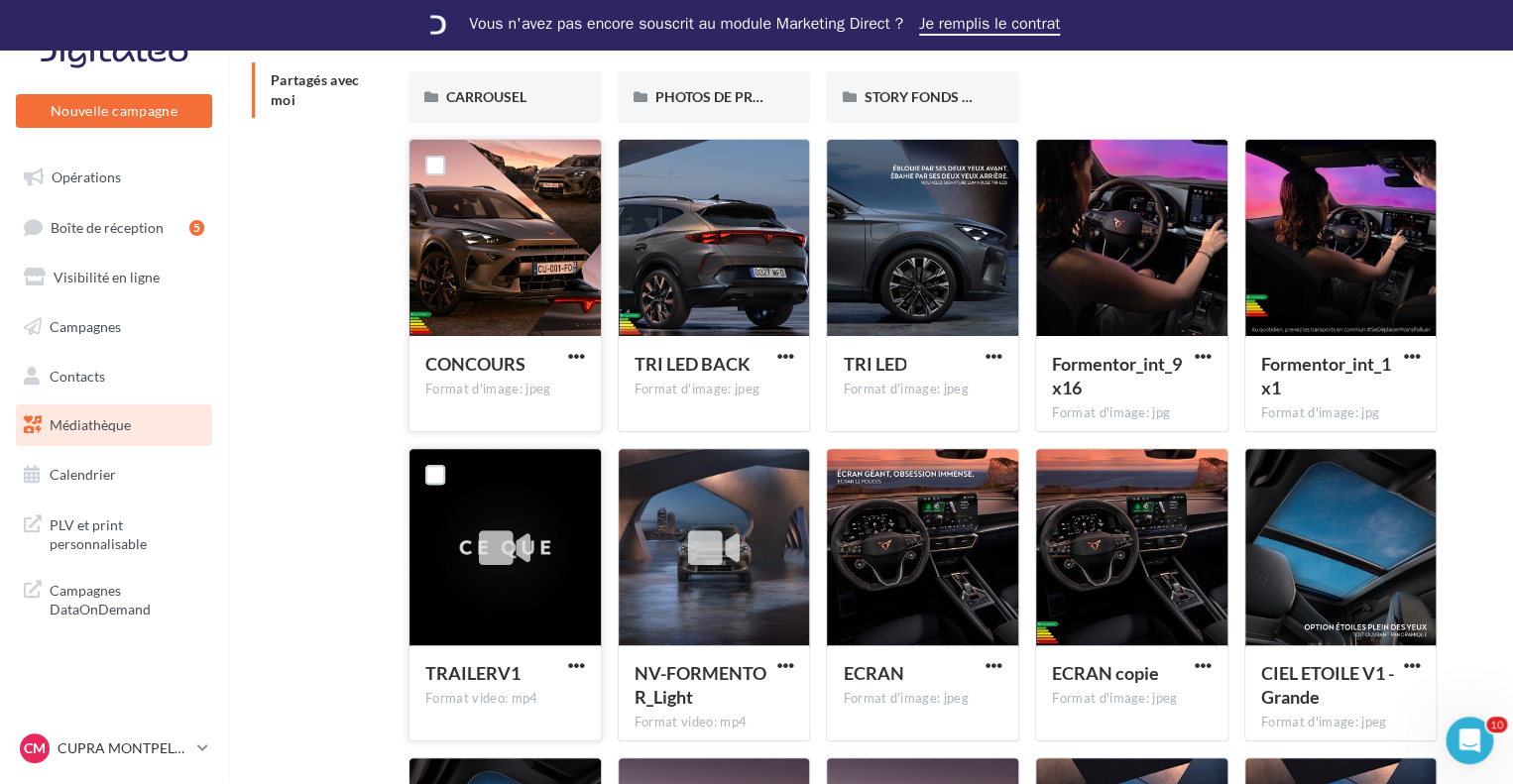 scroll, scrollTop: 0, scrollLeft: 0, axis: both 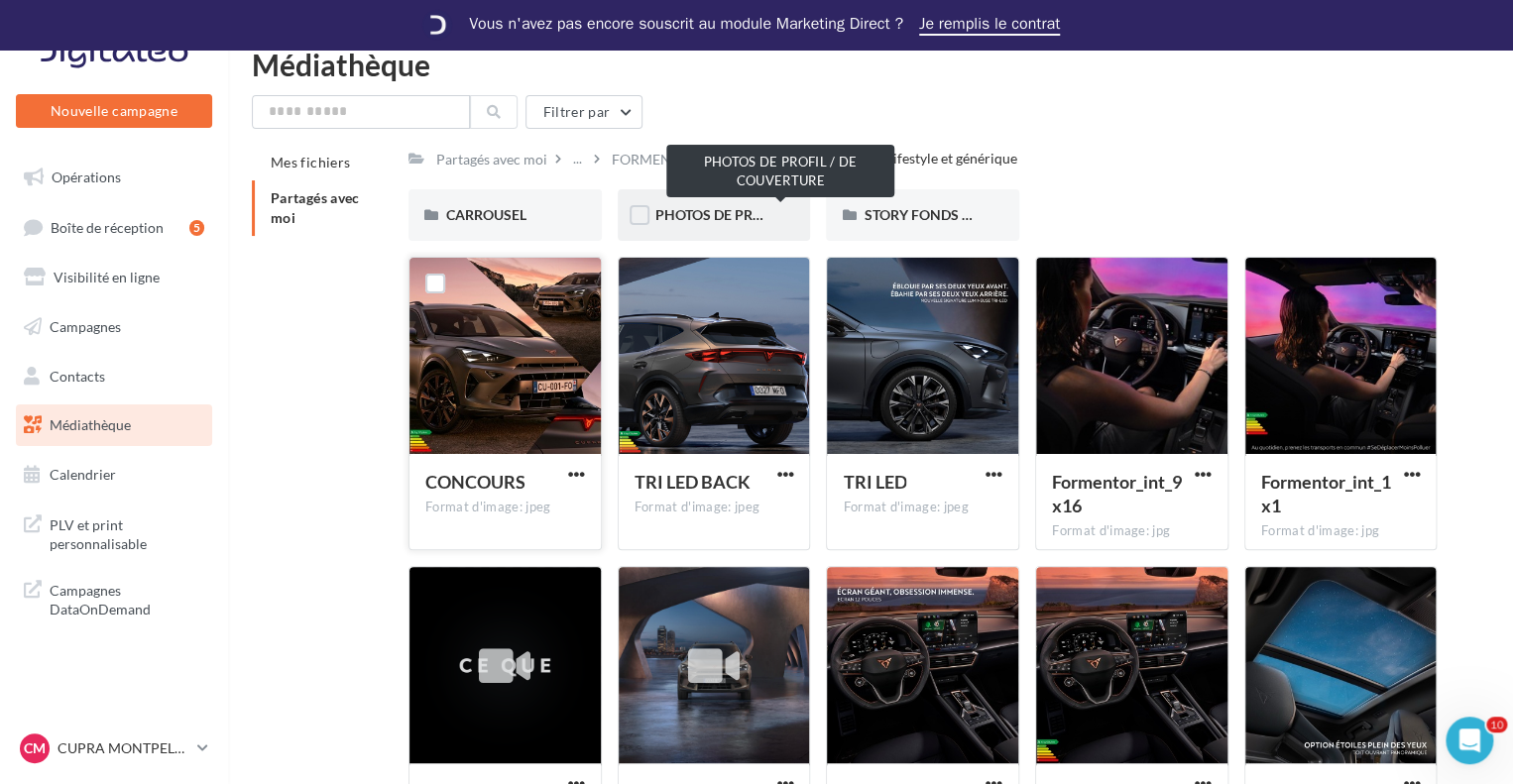 click on "PHOTOS DE PROFIL / DE COUVERTURE" at bounding box center [780, 214] 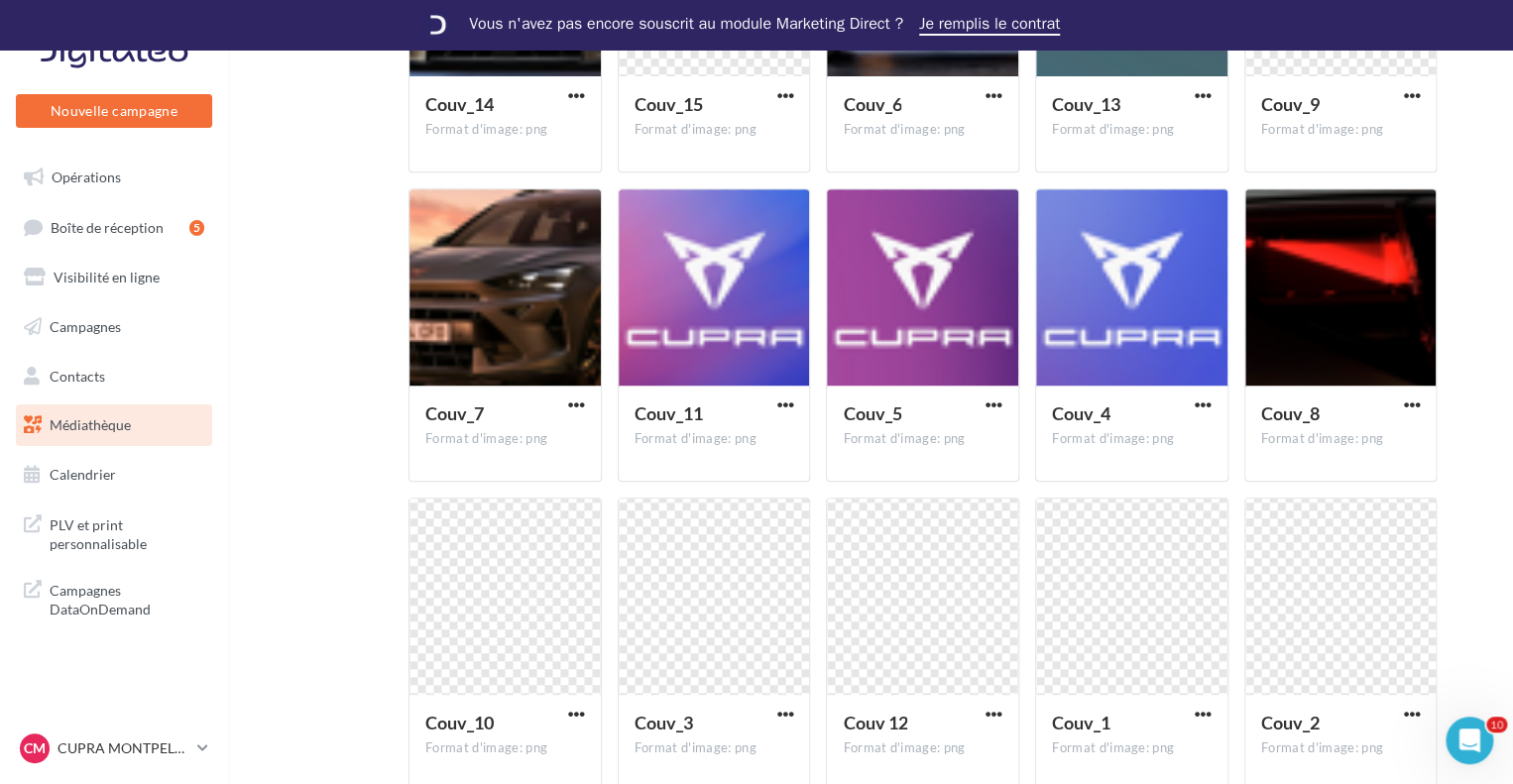 scroll, scrollTop: 0, scrollLeft: 0, axis: both 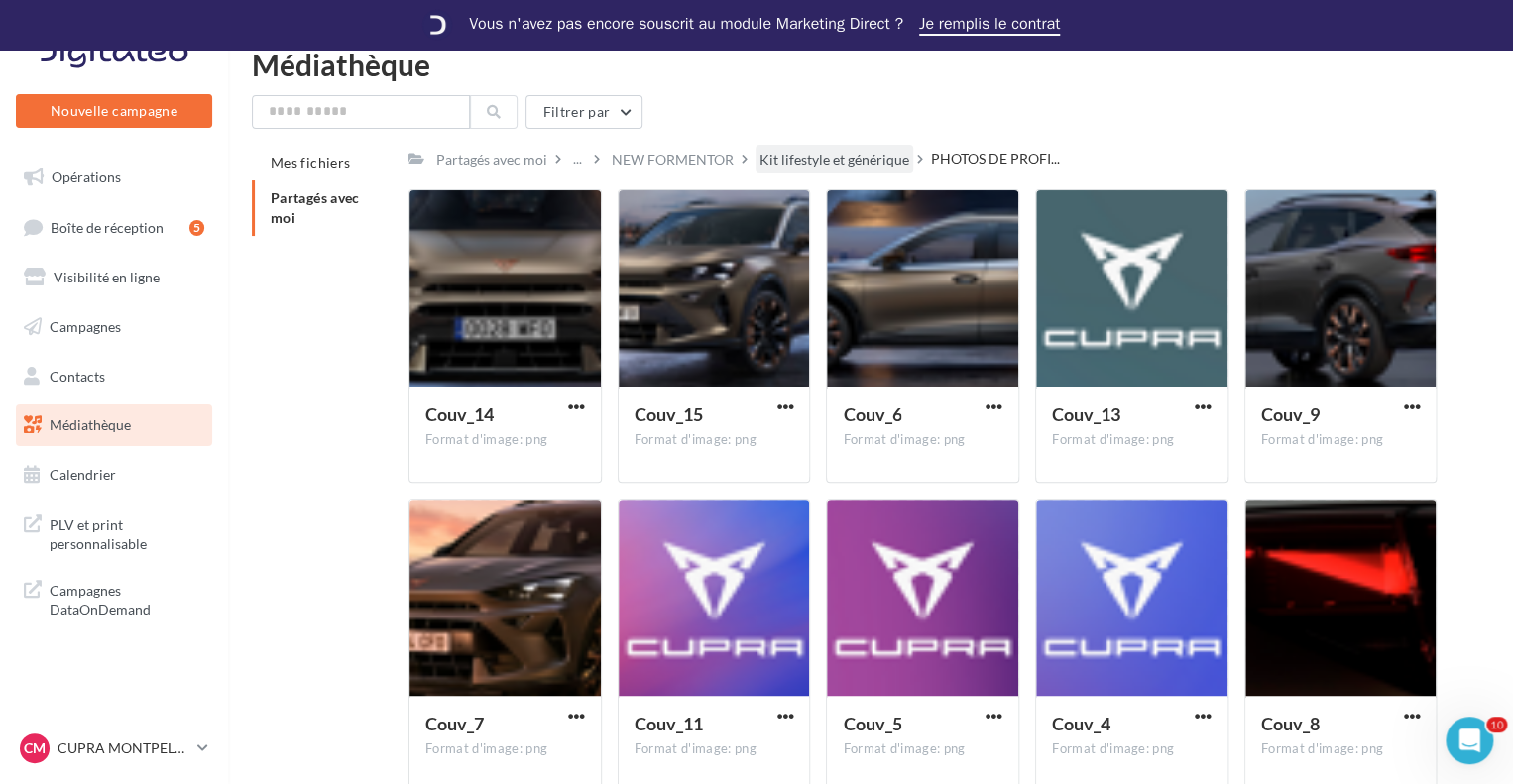 click on "Kit lifestyle et générique" at bounding box center [834, 160] 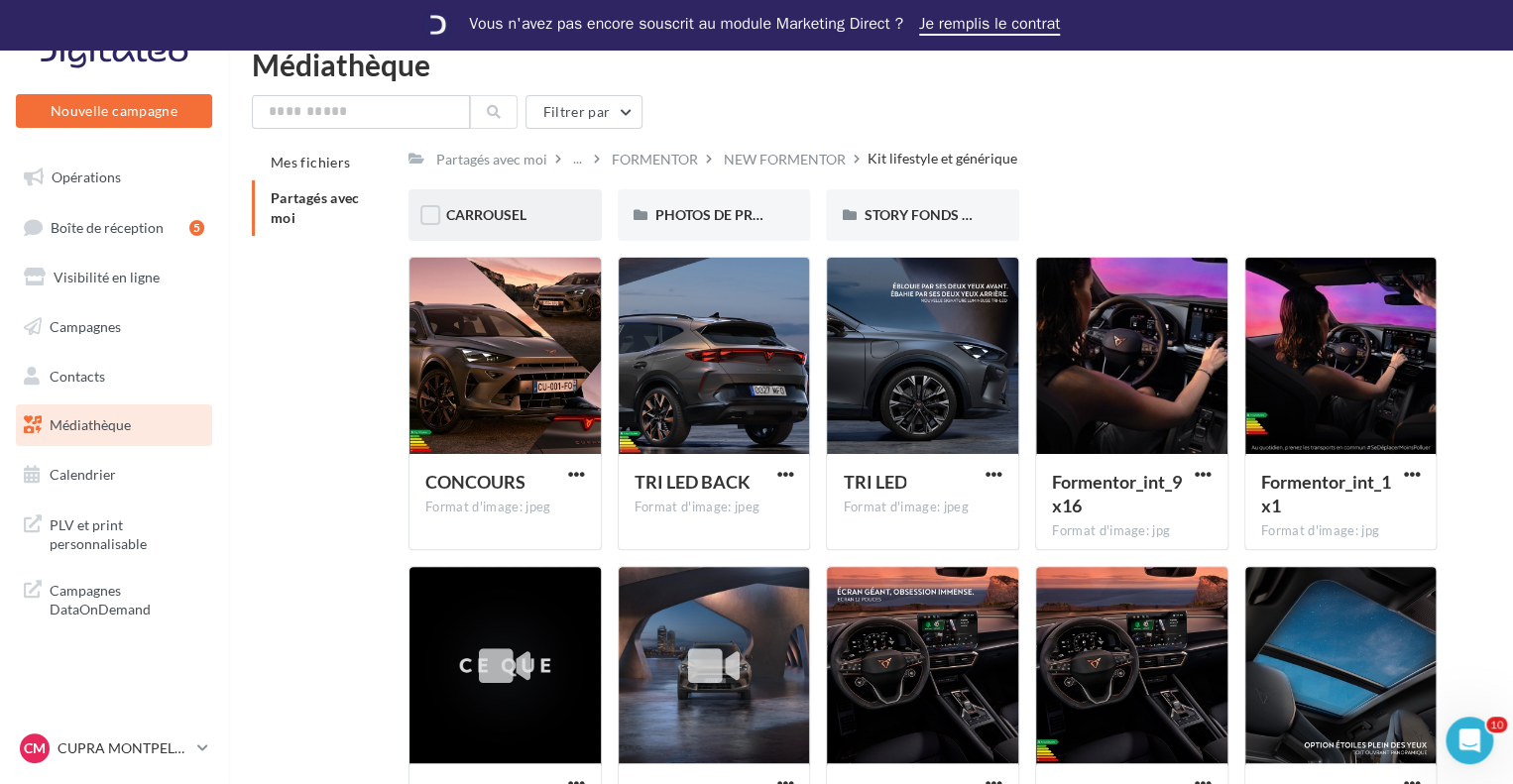 click on "CARROUSEL" at bounding box center [505, 215] 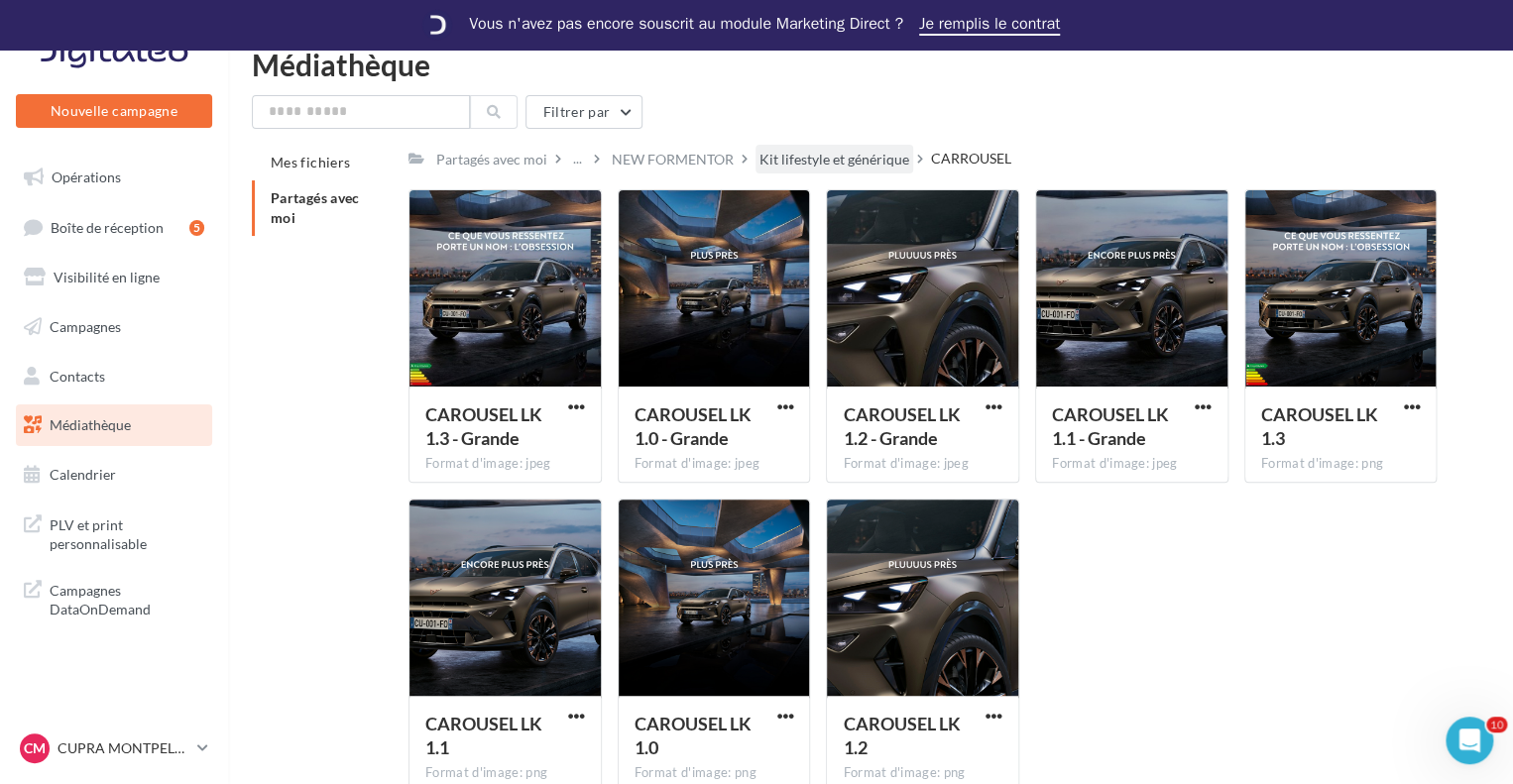 click on "Kit lifestyle et générique" at bounding box center (834, 160) 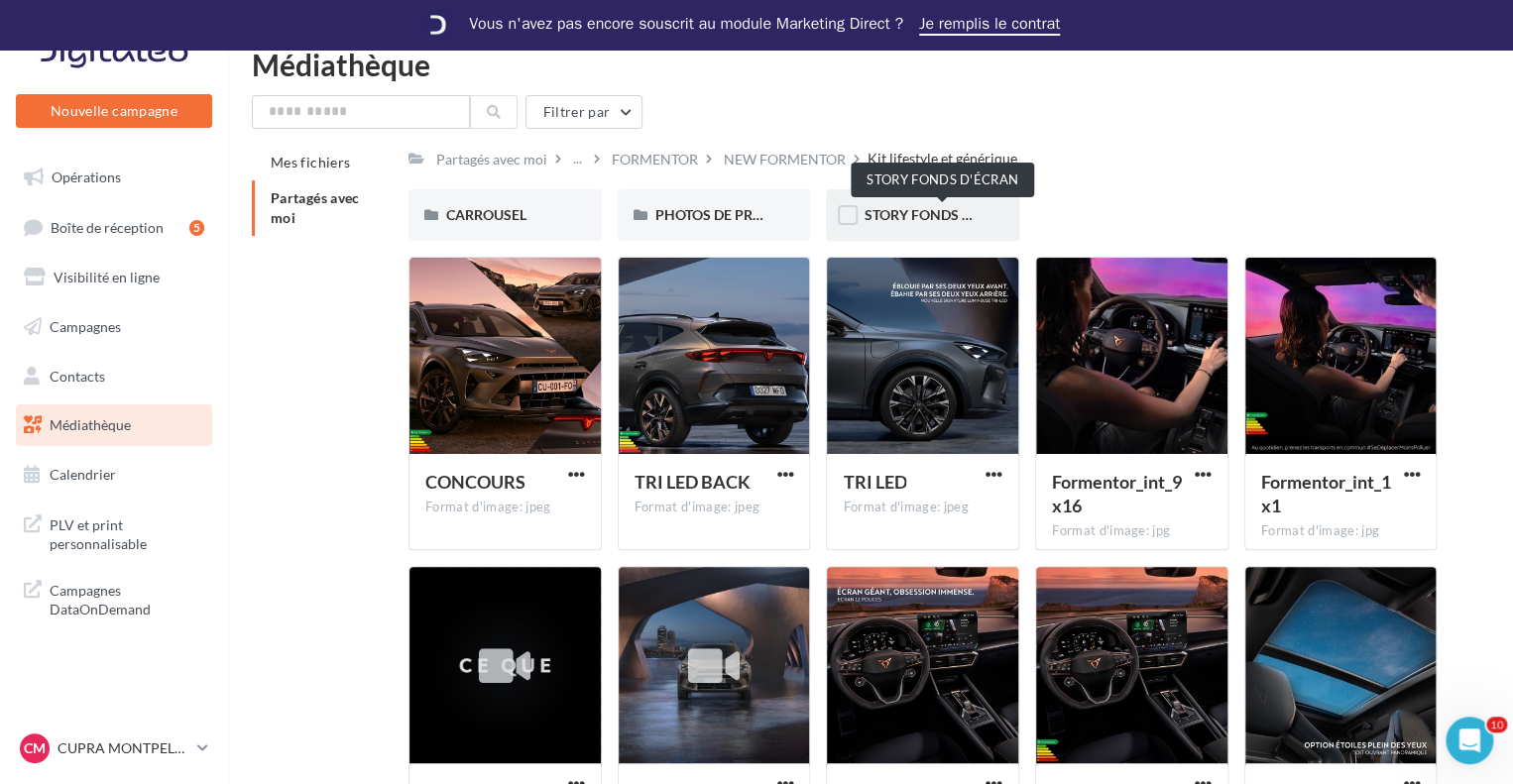 click on "STORY FONDS D'ÉCRAN" at bounding box center (942, 214) 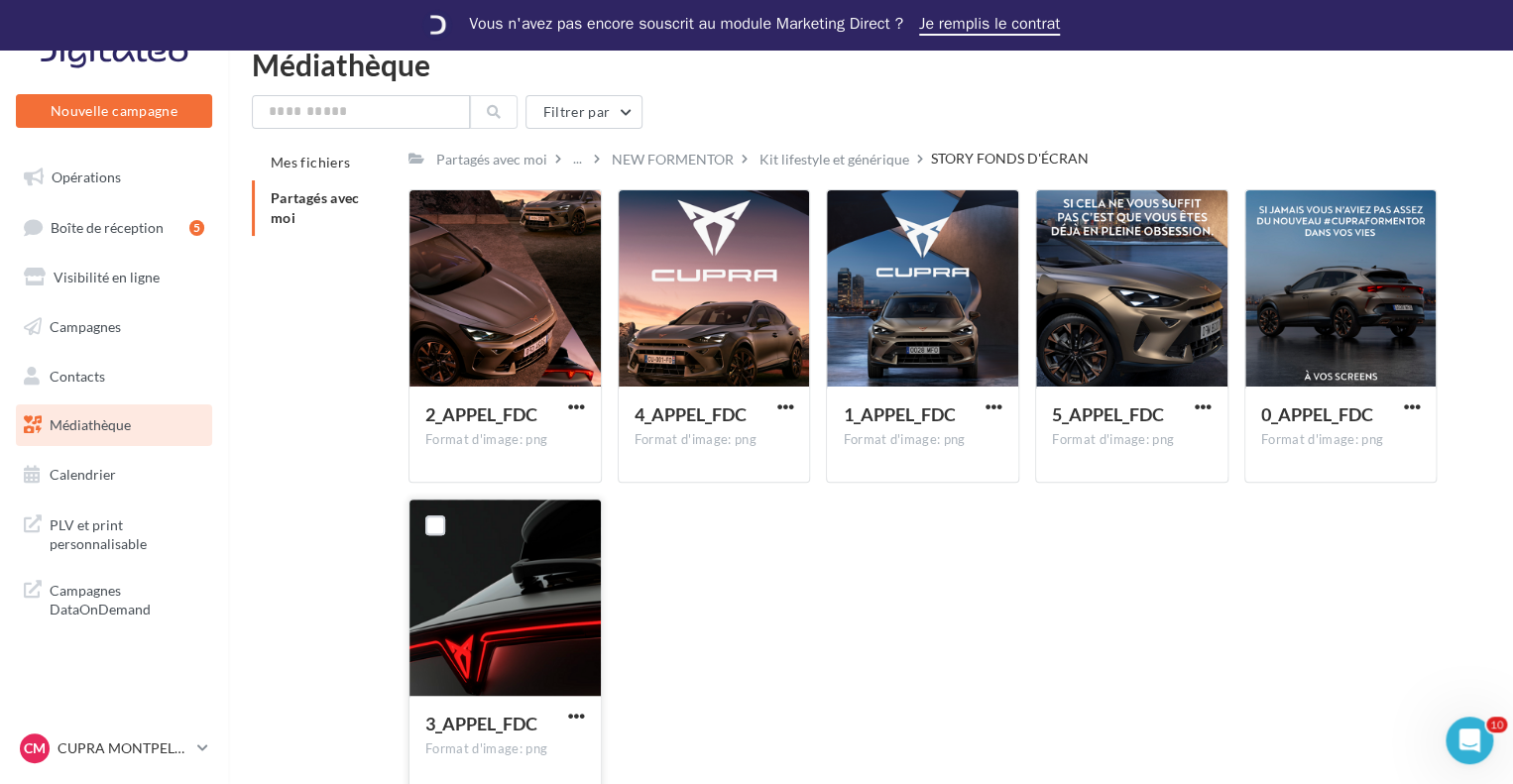 click at bounding box center [576, 718] 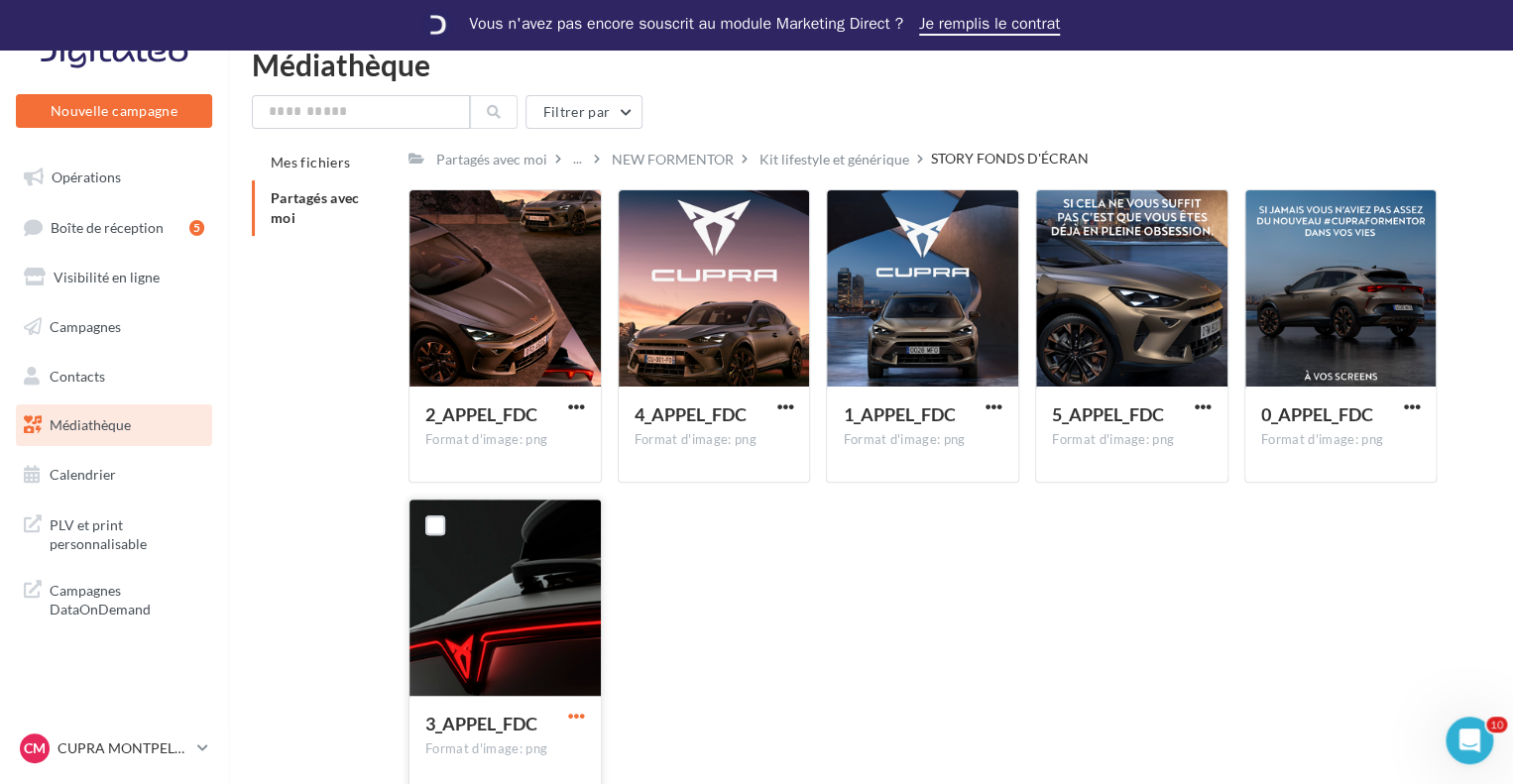 click at bounding box center [576, 716] 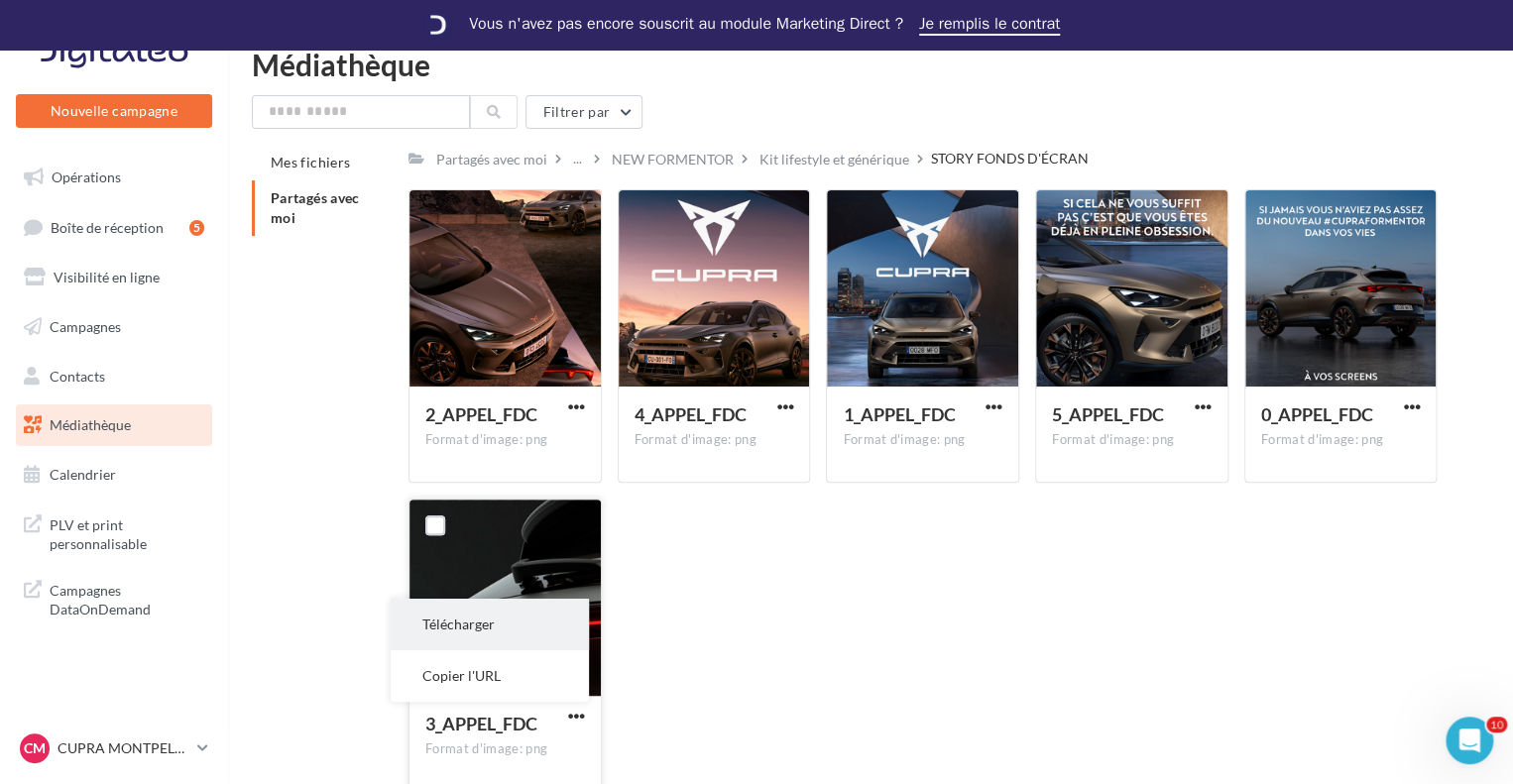 click on "Télécharger" at bounding box center [490, 624] 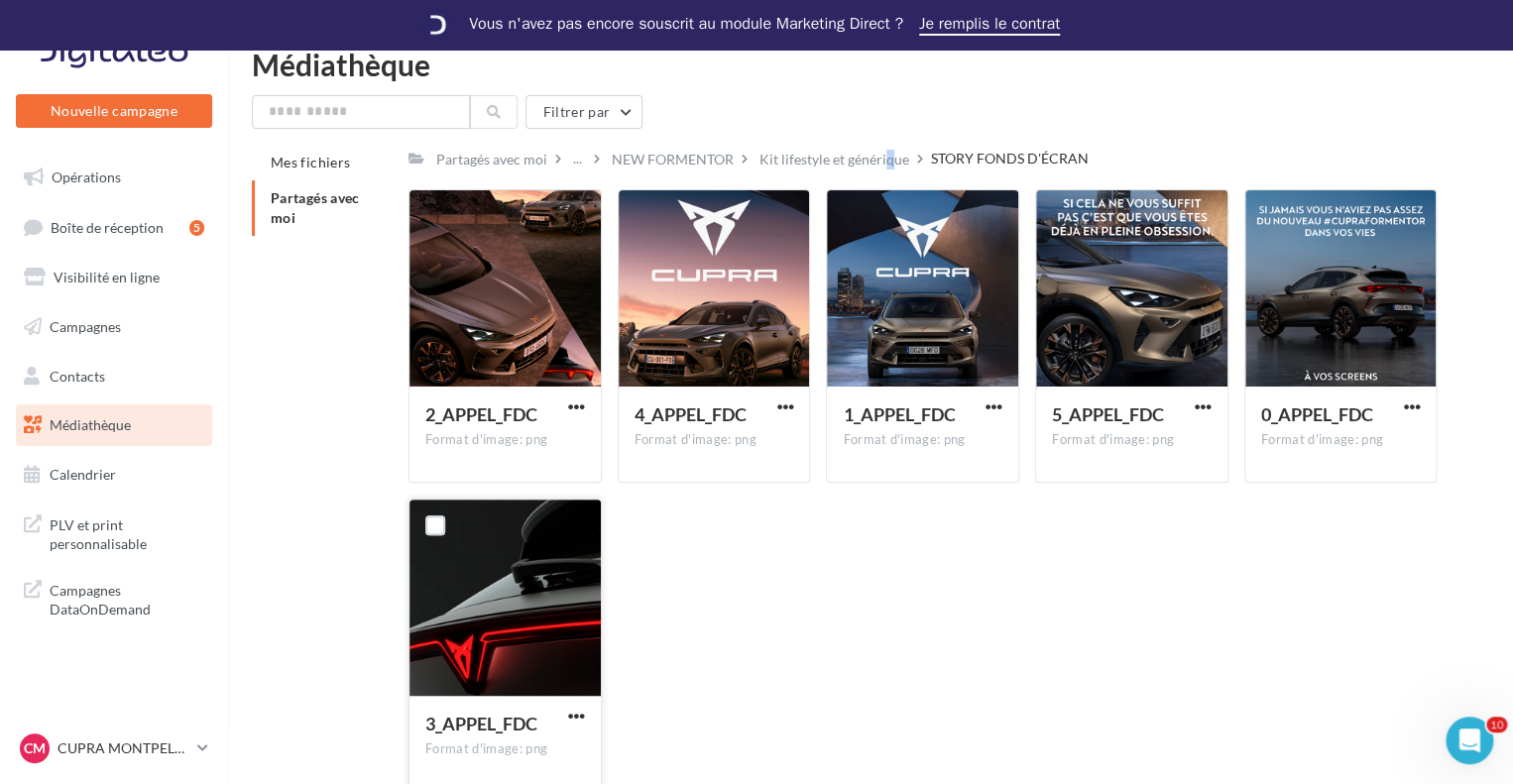 click on "Kit lifestyle et générique" at bounding box center (834, 160) 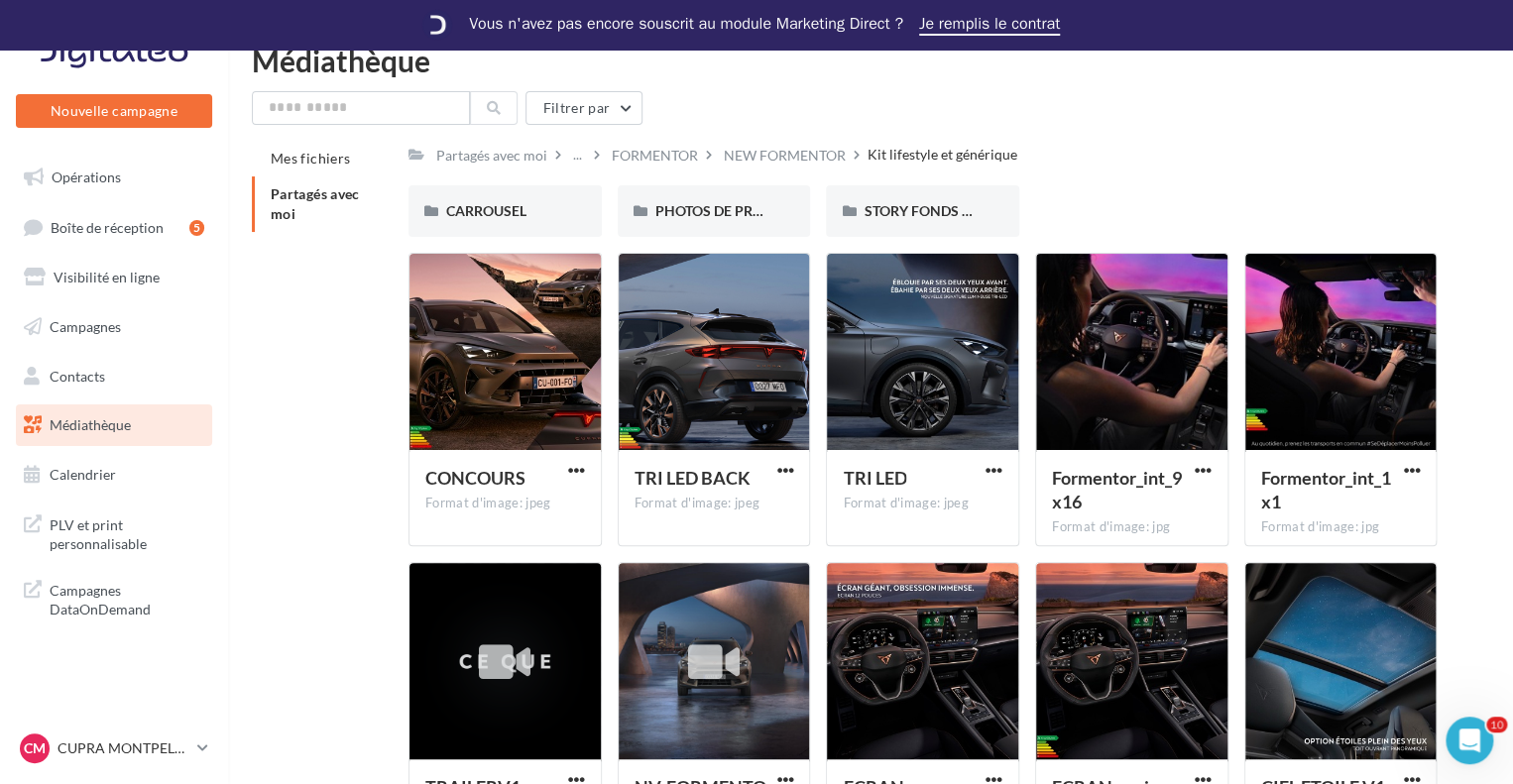 scroll, scrollTop: 0, scrollLeft: 0, axis: both 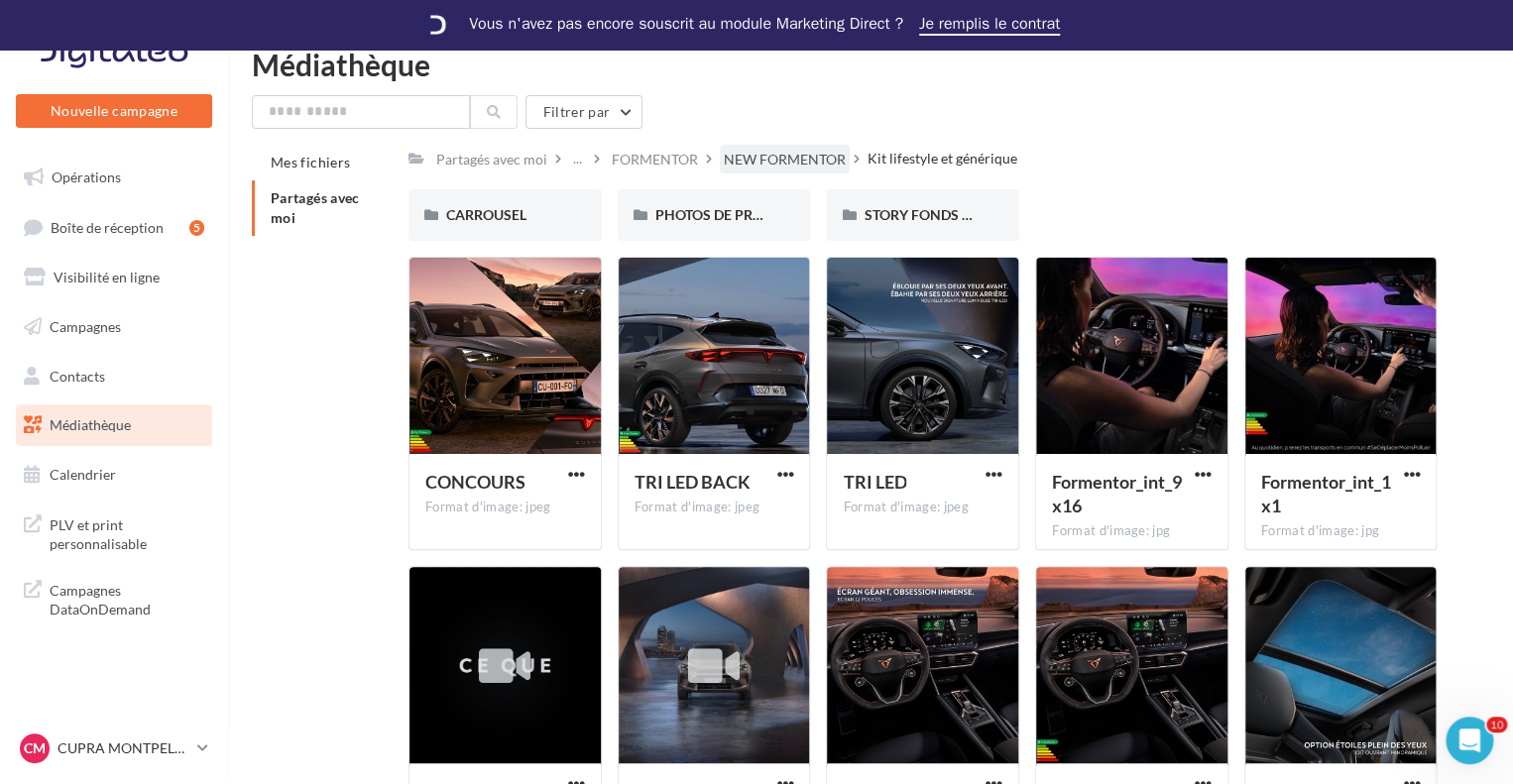 click on "NEW FORMENTOR" at bounding box center [784, 160] 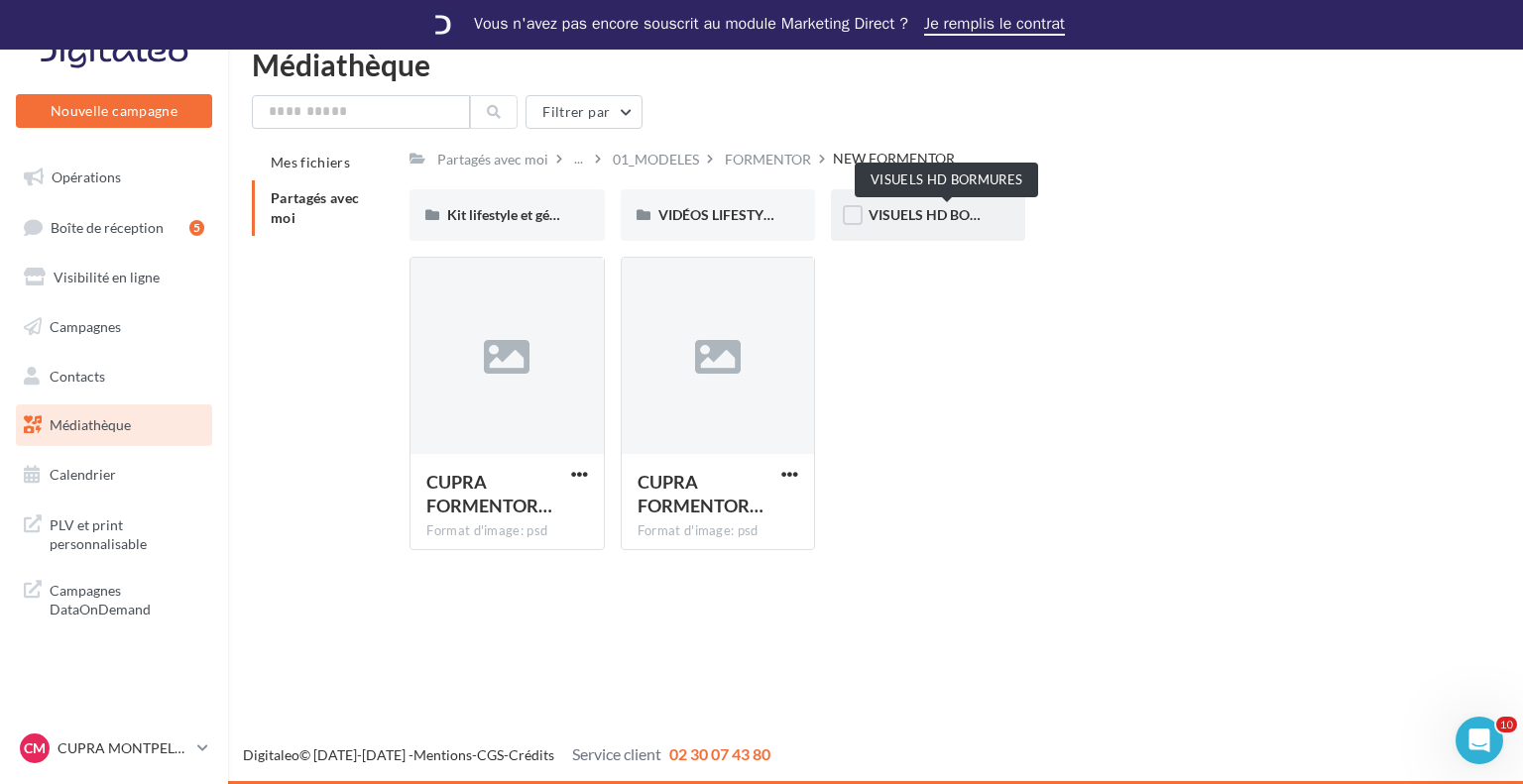 click on "VISUELS HD BORMURES" at bounding box center [947, 214] 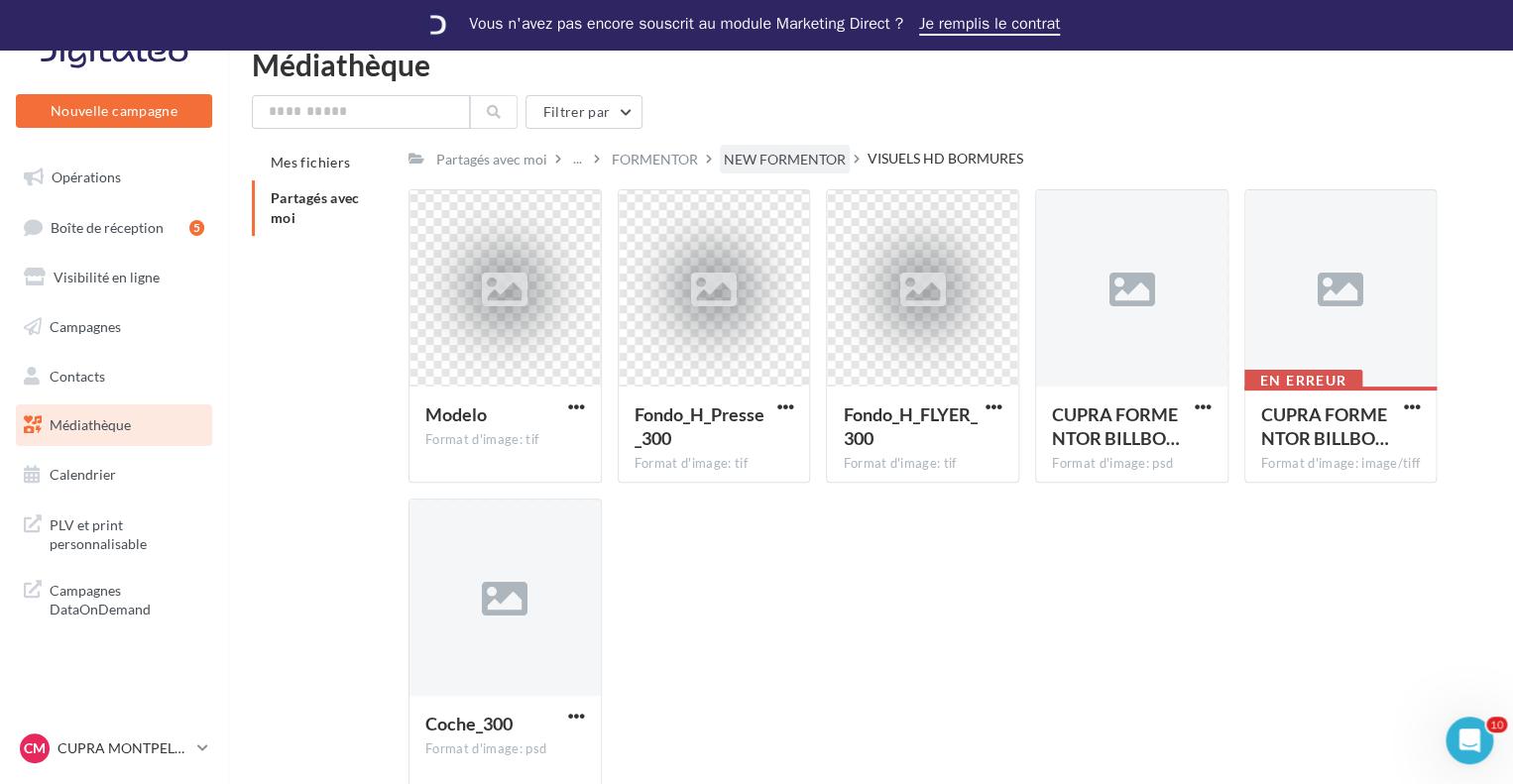click on "NEW FORMENTOR" at bounding box center [784, 160] 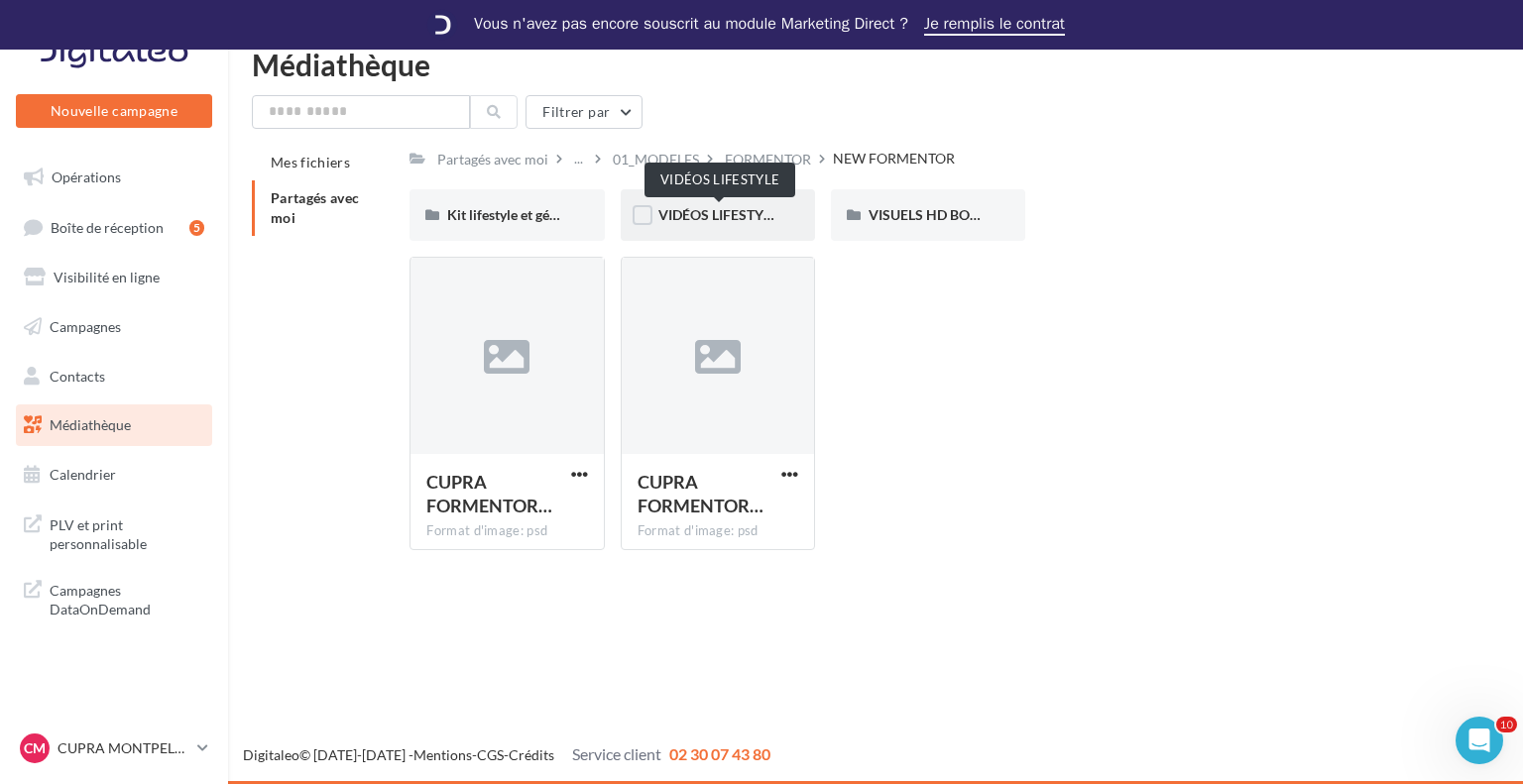 click on "VIDÉOS LIFESTYLE" at bounding box center (718, 214) 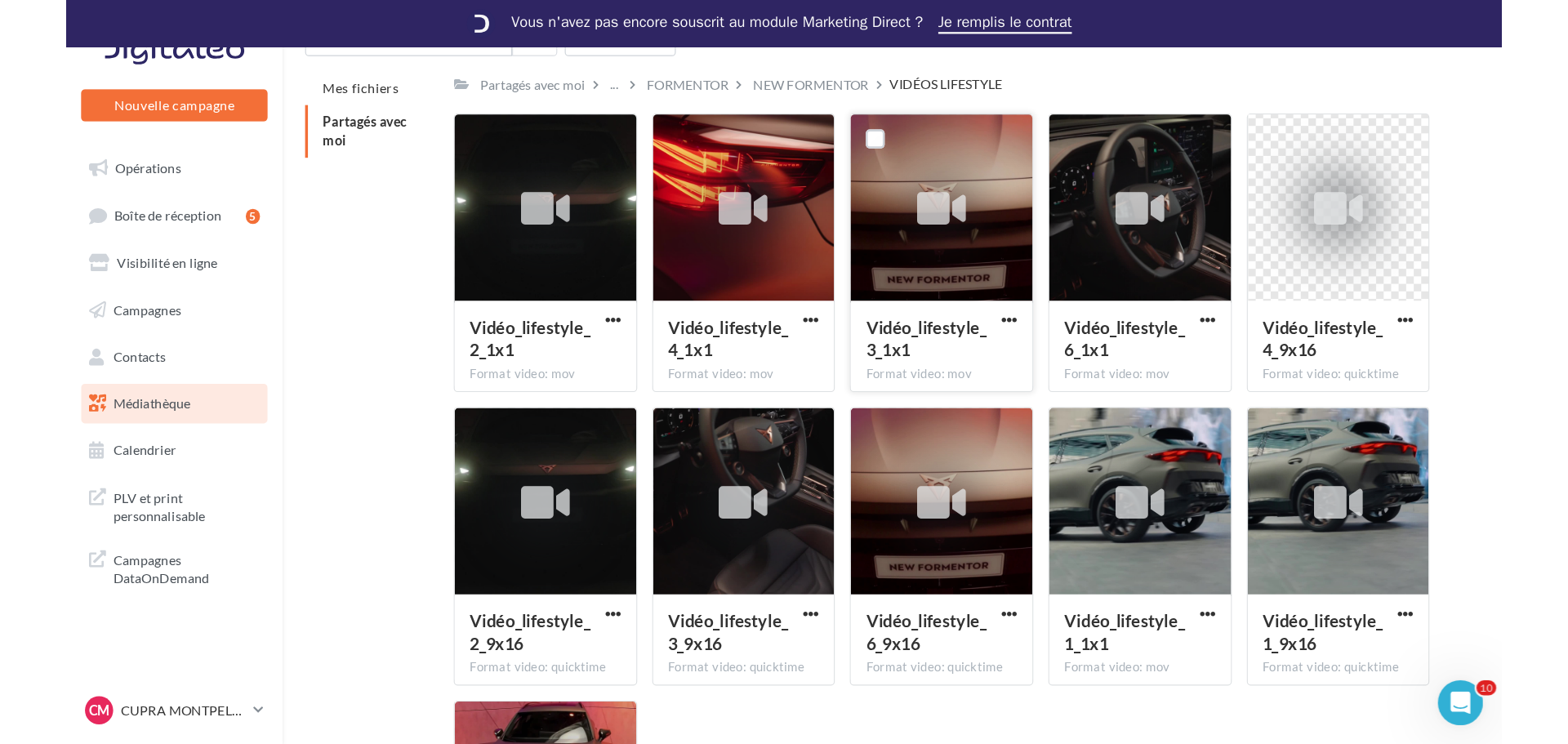scroll, scrollTop: 0, scrollLeft: 0, axis: both 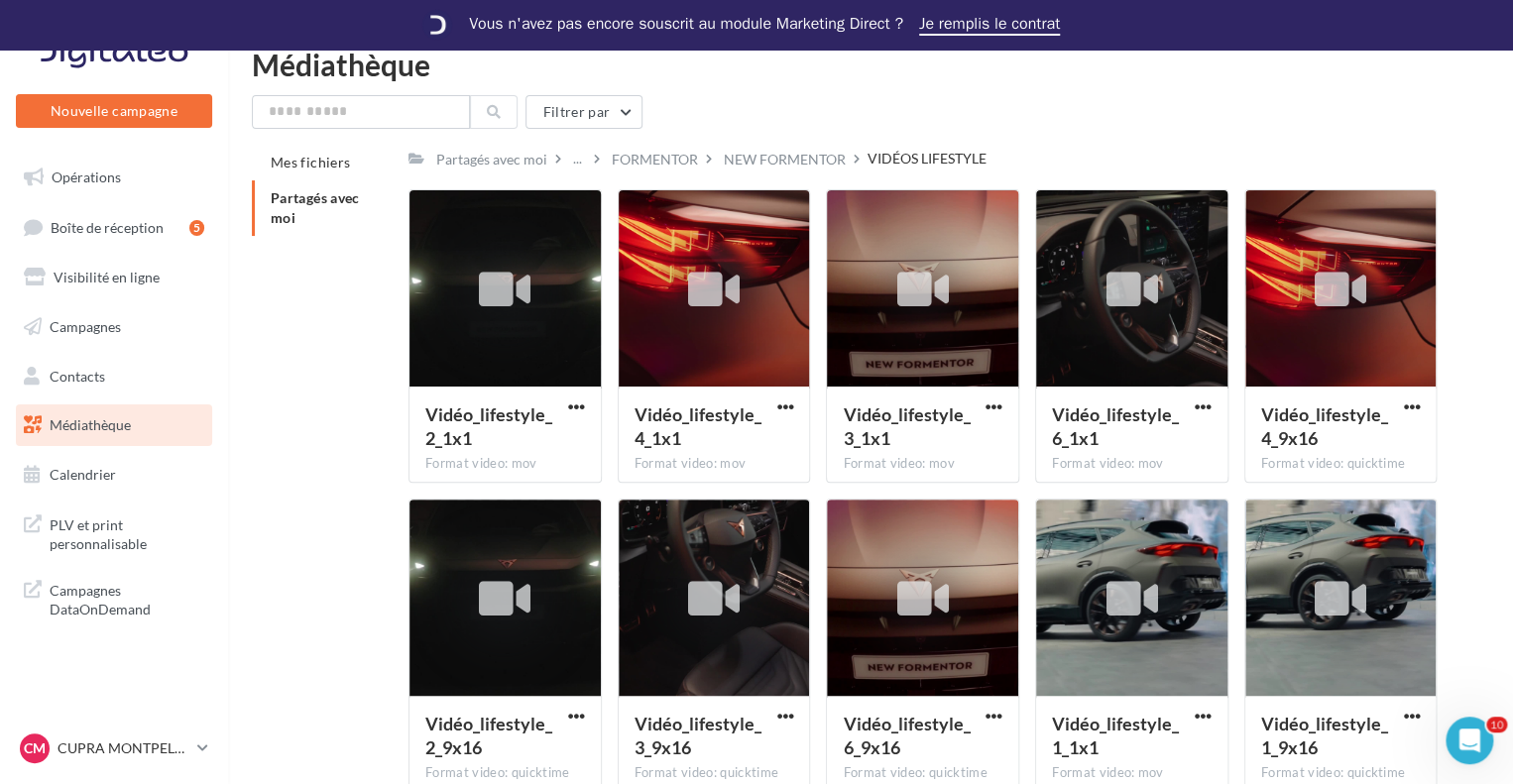 click on "Filtrer par
Mes fichiers
Partagés avec moi
Partagés avec moi        ...         FORMENTOR          NEW FORMENTOR          VIDÉOS LIFESTYLE                   C           Partagé par  CUPRA
Vidéo_lifestyle_2_1x1  Format video: mov                   Vidéo_lifestyle_2_1x1
Vidéo_lifestyle_4_1x1  Format video: mov                   Vidéo_lifestyle_4_1x1
Vidéo_lifestyle_3_1x1  Format video: mov                   Vidéo_lifestyle_3_1x1
Vidéo_lifestyle_6_1x1  Format video: mov                   Vidéo_lifestyle_6_1x1
Vidéo_lifestyle_4_9x16  Format video: quicktime" at bounding box center [871, 606] 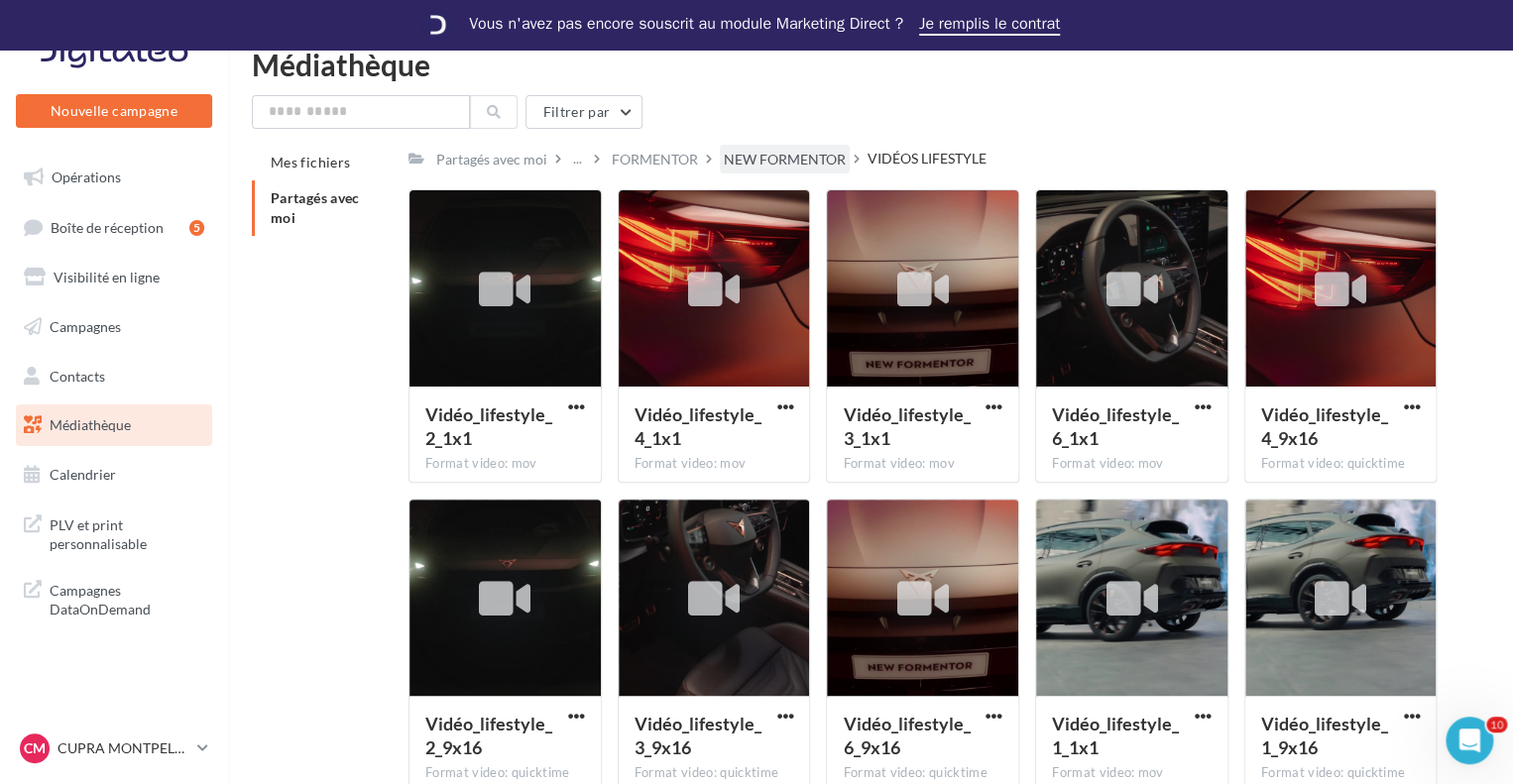 click on "NEW FORMENTOR" at bounding box center [784, 160] 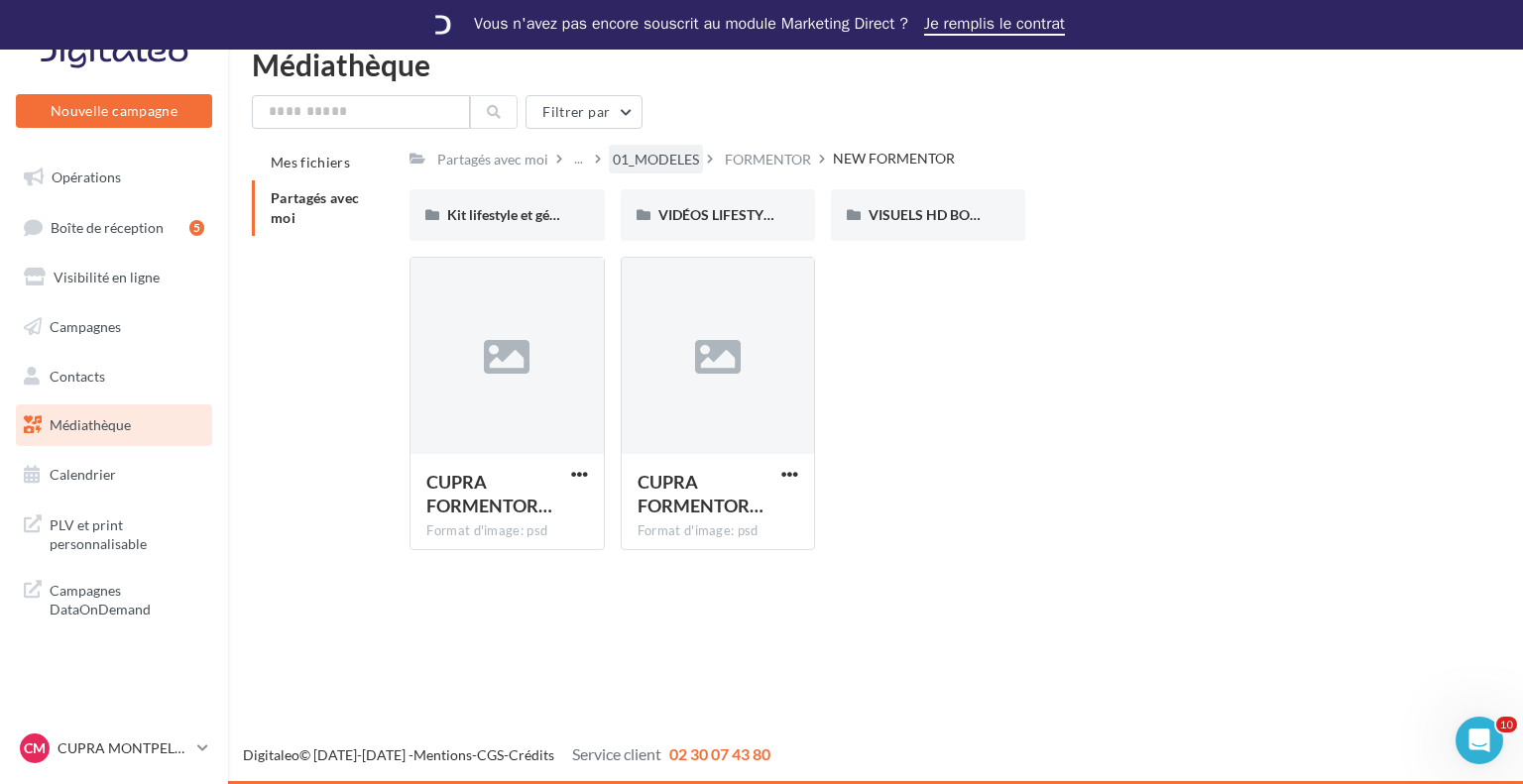 click on "01_MODELES" at bounding box center (655, 160) 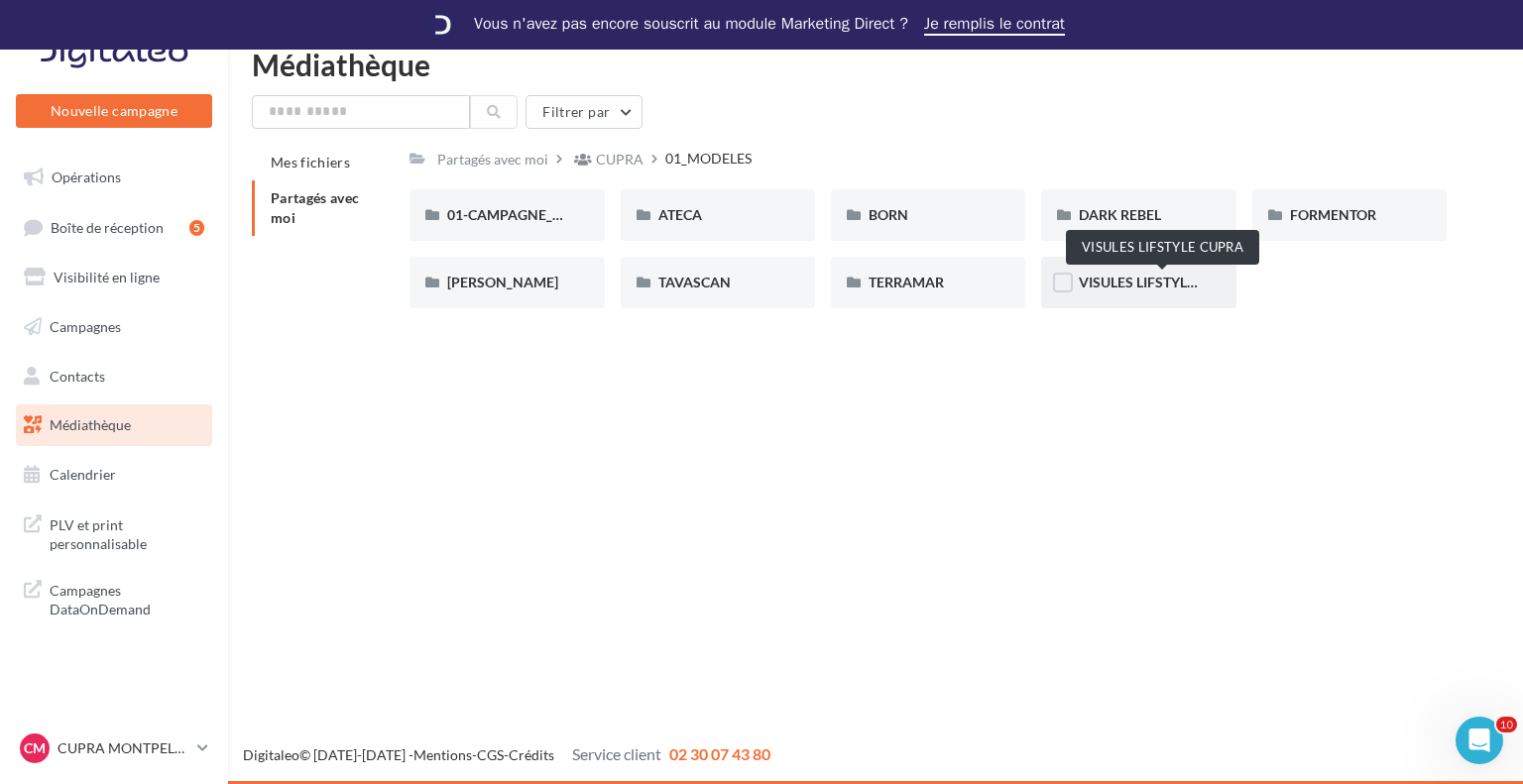 click on "VISULES LIFSTYLE CUPRA" at bounding box center (1161, 281) 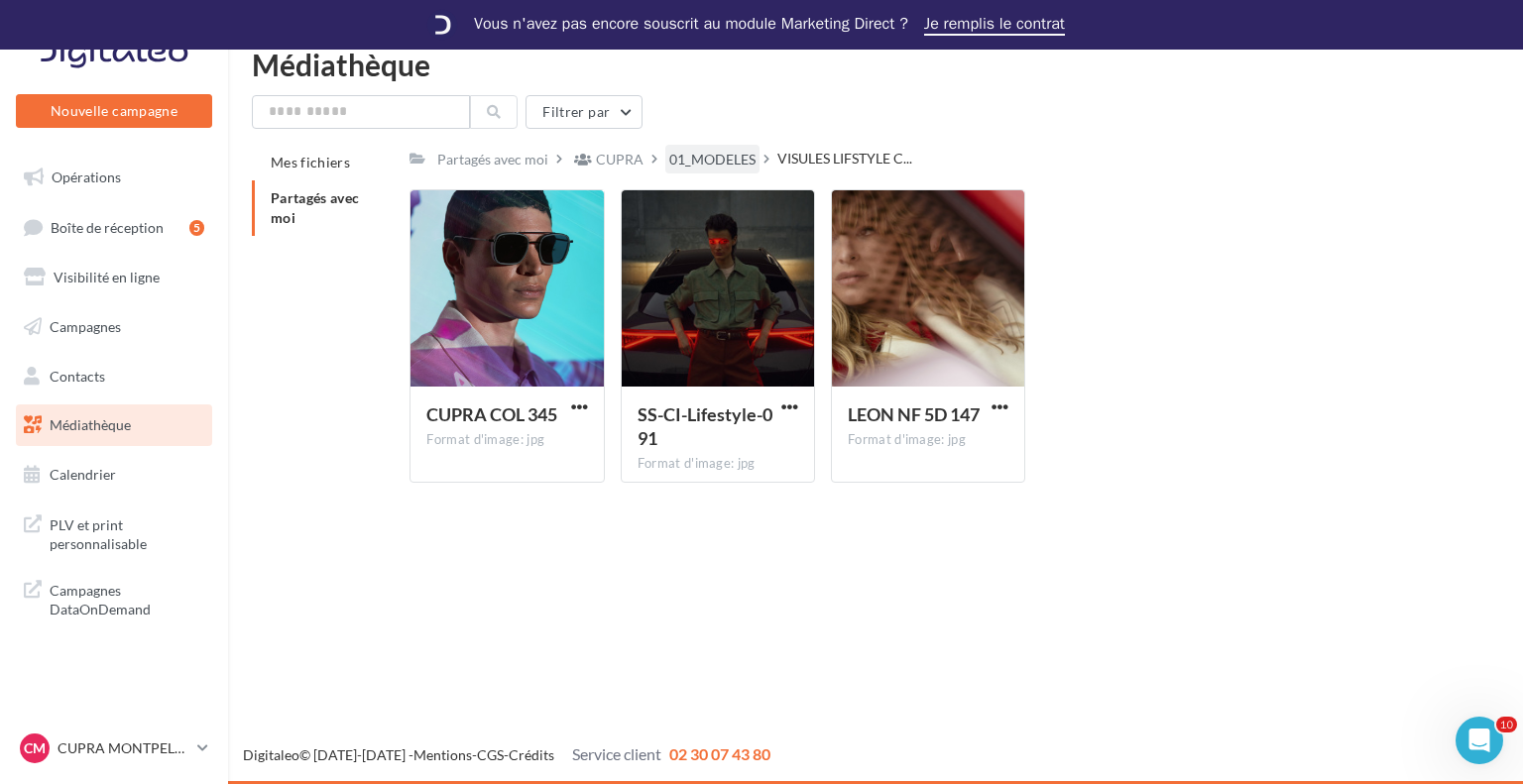 click on "01_MODELES" at bounding box center [712, 160] 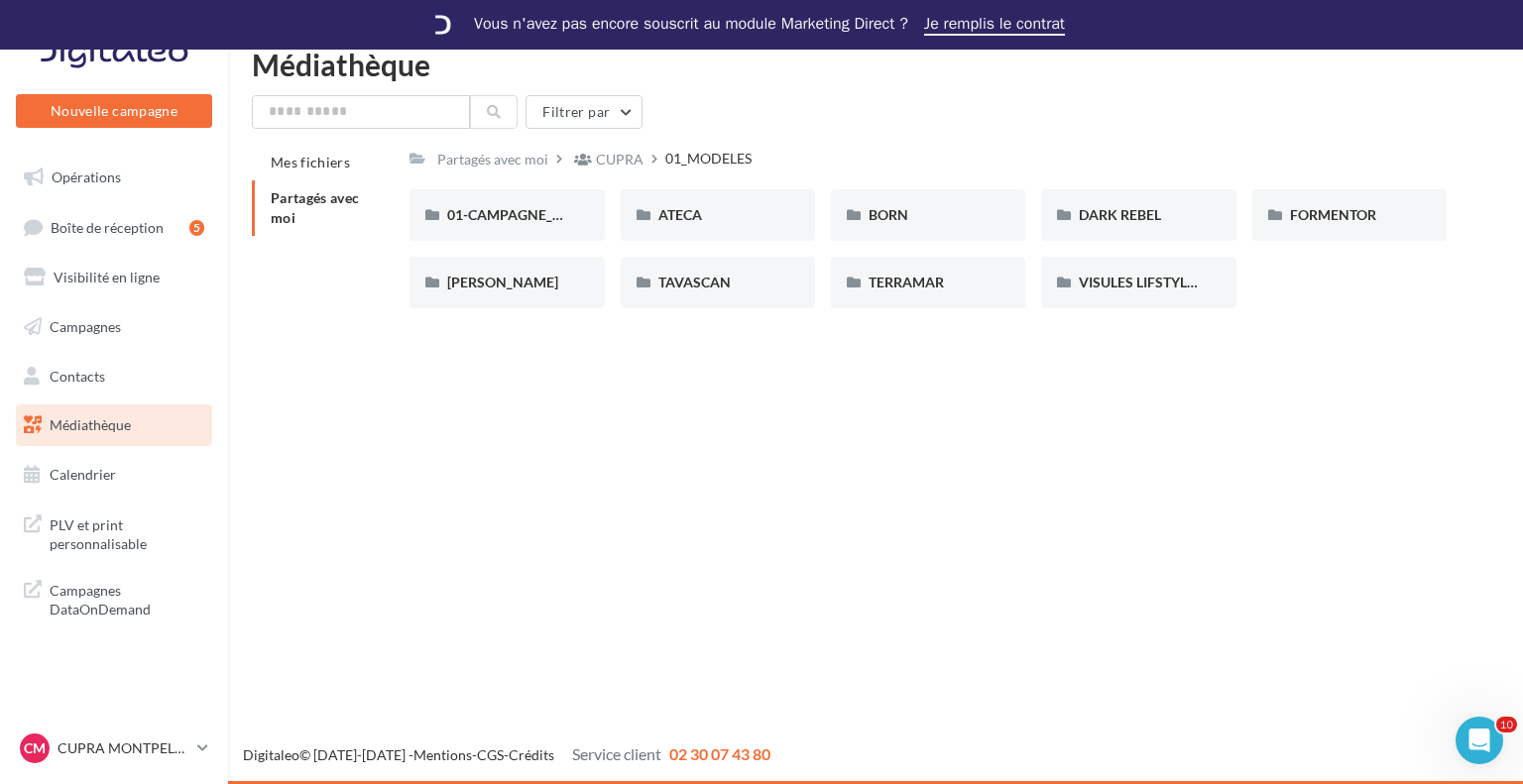 click on "Nouvelle campagne
Nouvelle campagne
Opérations
Boîte de réception
5
Visibilité en ligne
Campagnes
Contacts
Mes cibles
Médiathèque
Calendrier" at bounding box center (762, 416) 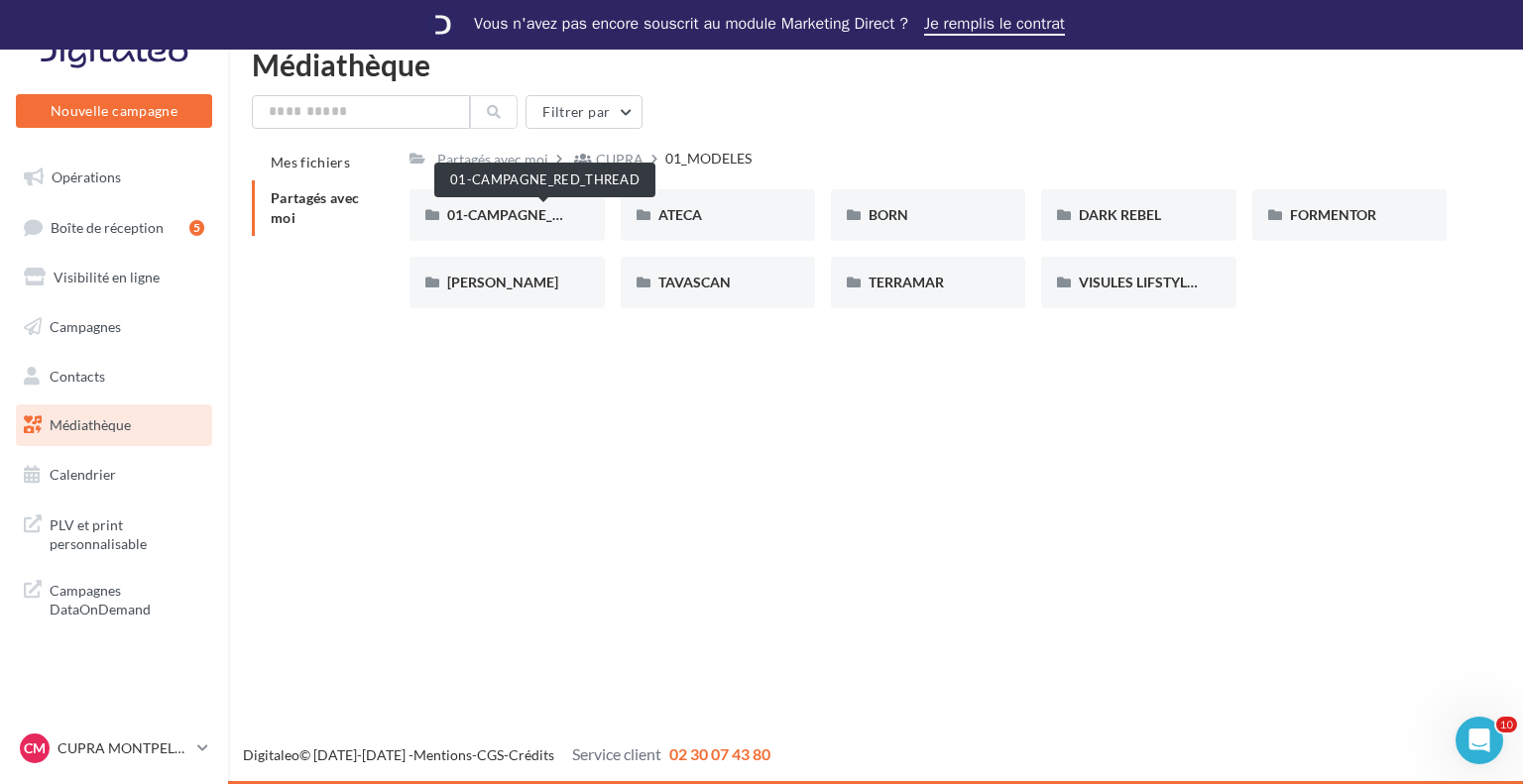 drag, startPoint x: 505, startPoint y: 222, endPoint x: 422, endPoint y: 342, distance: 145.9075 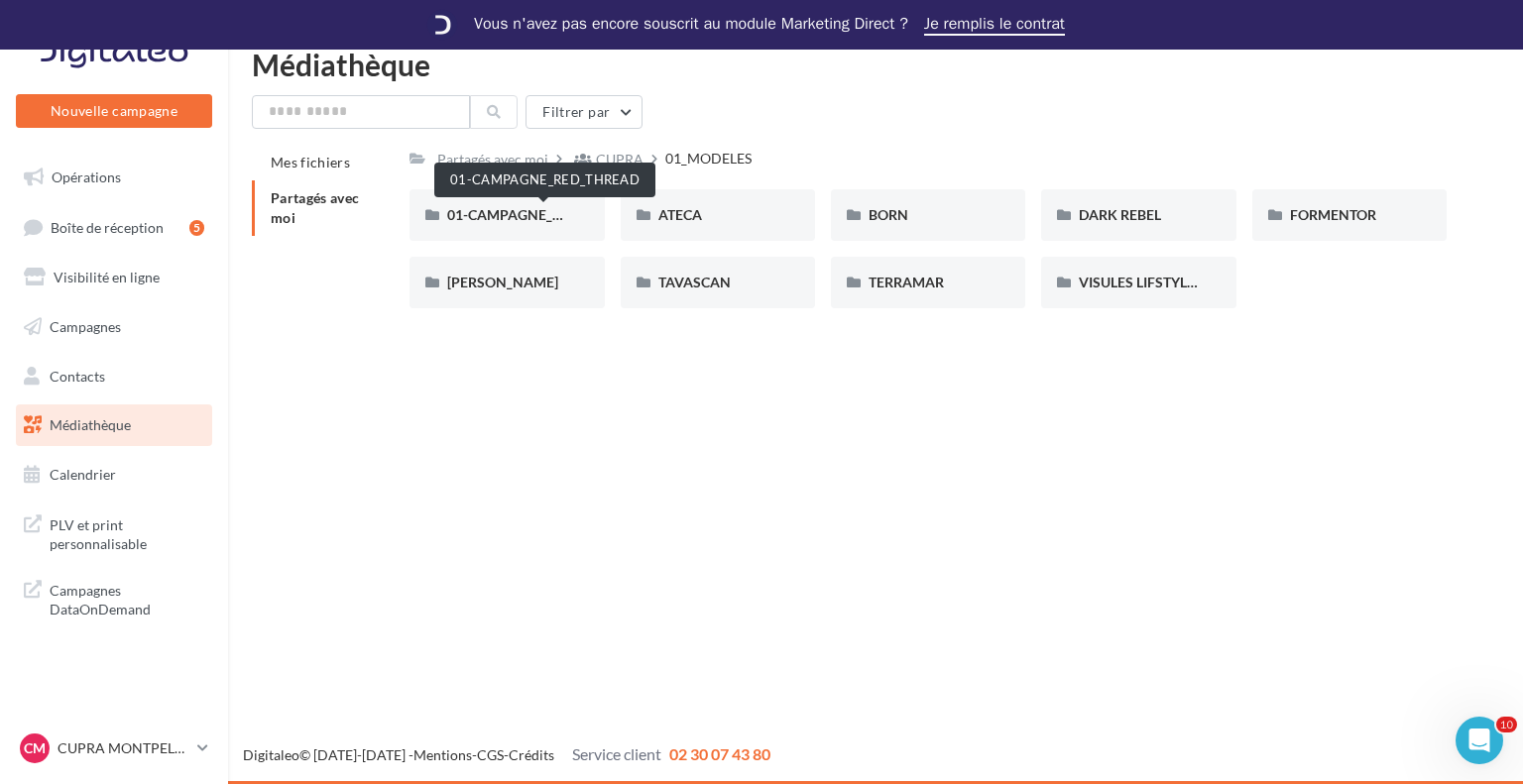 click on "Nouvelle campagne
Nouvelle campagne
Opérations
Boîte de réception
5
Visibilité en ligne
Campagnes
Contacts
Mes cibles
Médiathèque
Calendrier" at bounding box center [762, 416] 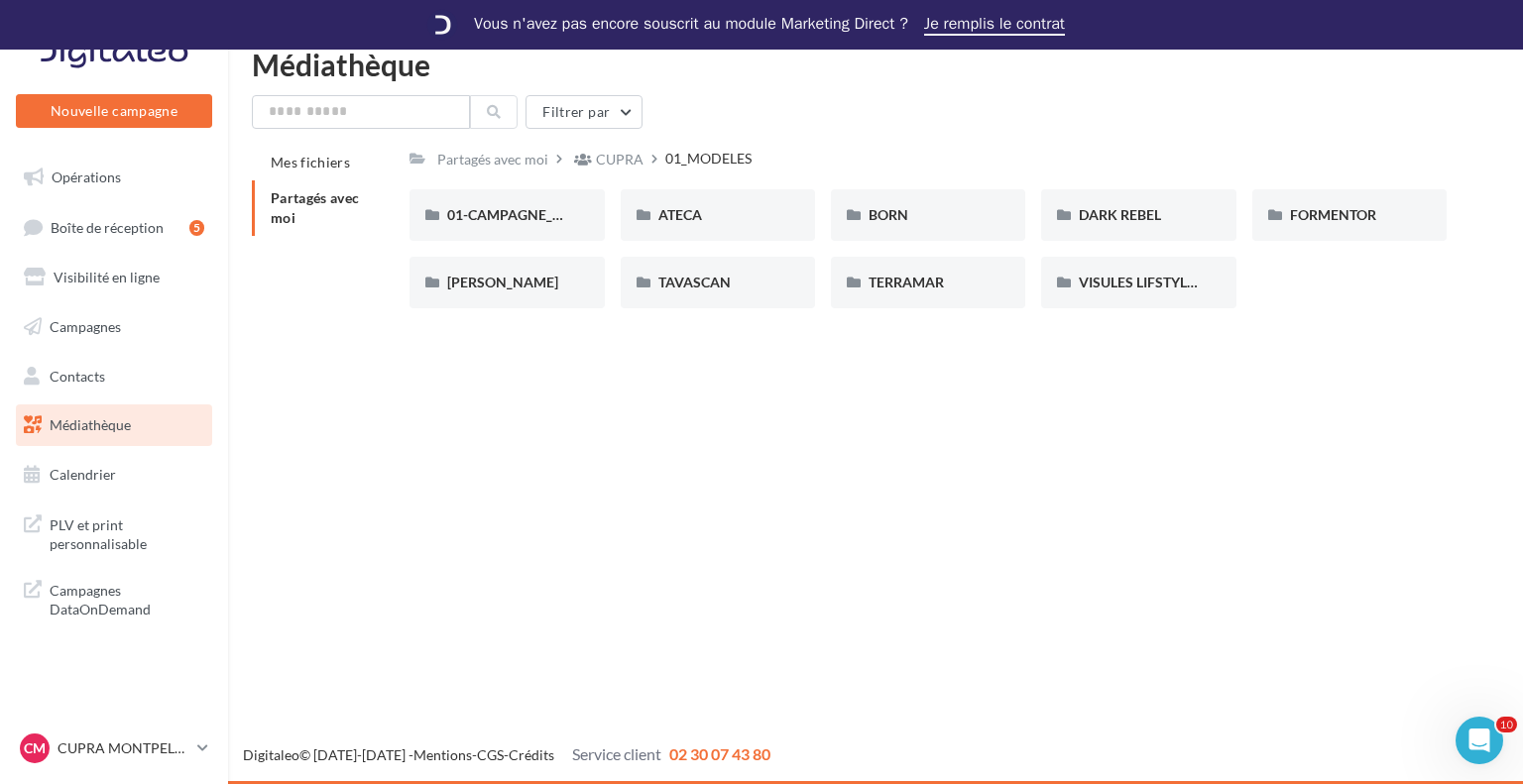 click on "Nouvelle campagne
Nouvelle campagne
Opérations
Boîte de réception
5
Visibilité en ligne
Campagnes
Contacts
Mes cibles
Médiathèque
Calendrier" at bounding box center (762, 416) 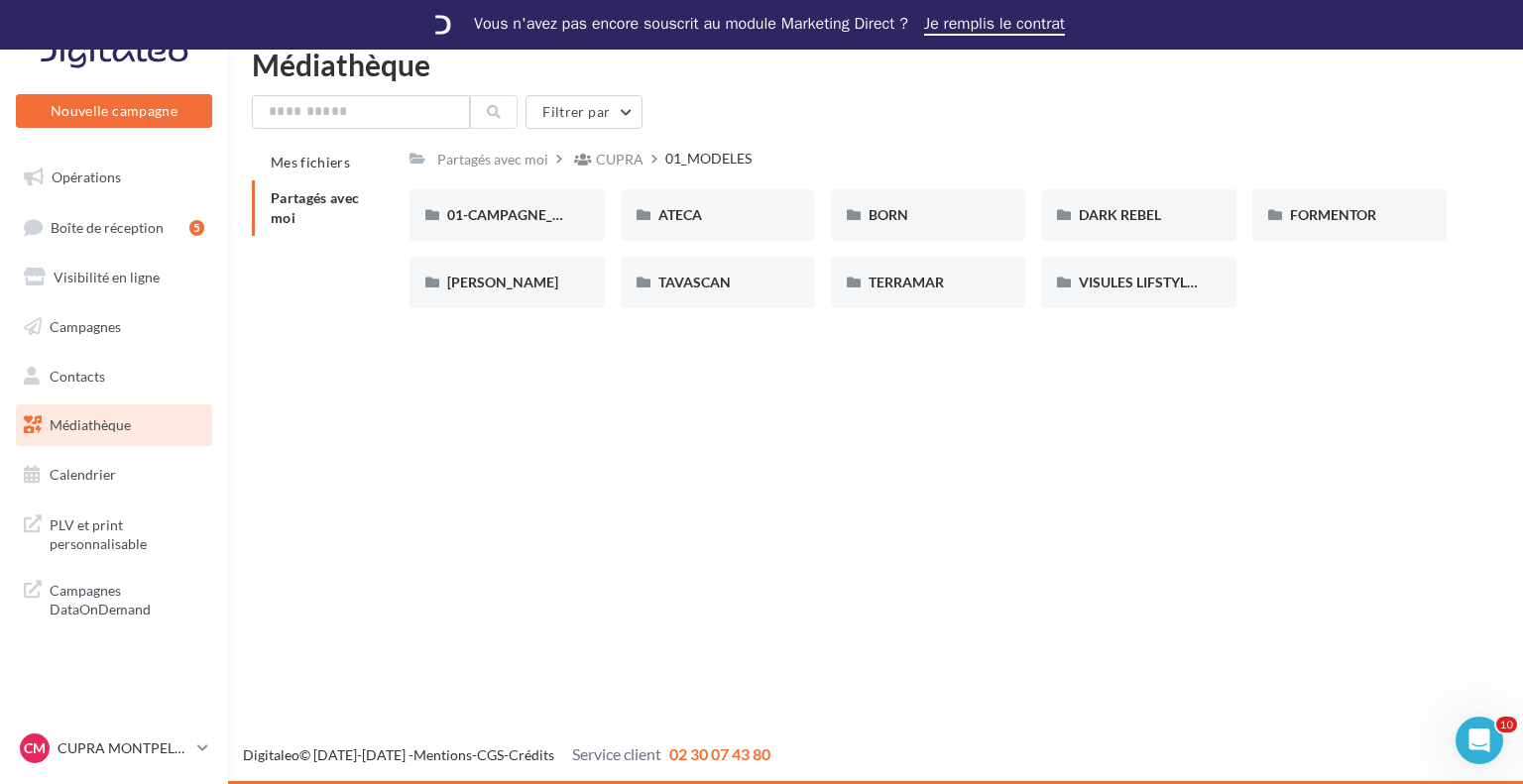 drag, startPoint x: 758, startPoint y: 150, endPoint x: 898, endPoint y: 169, distance: 141.2834 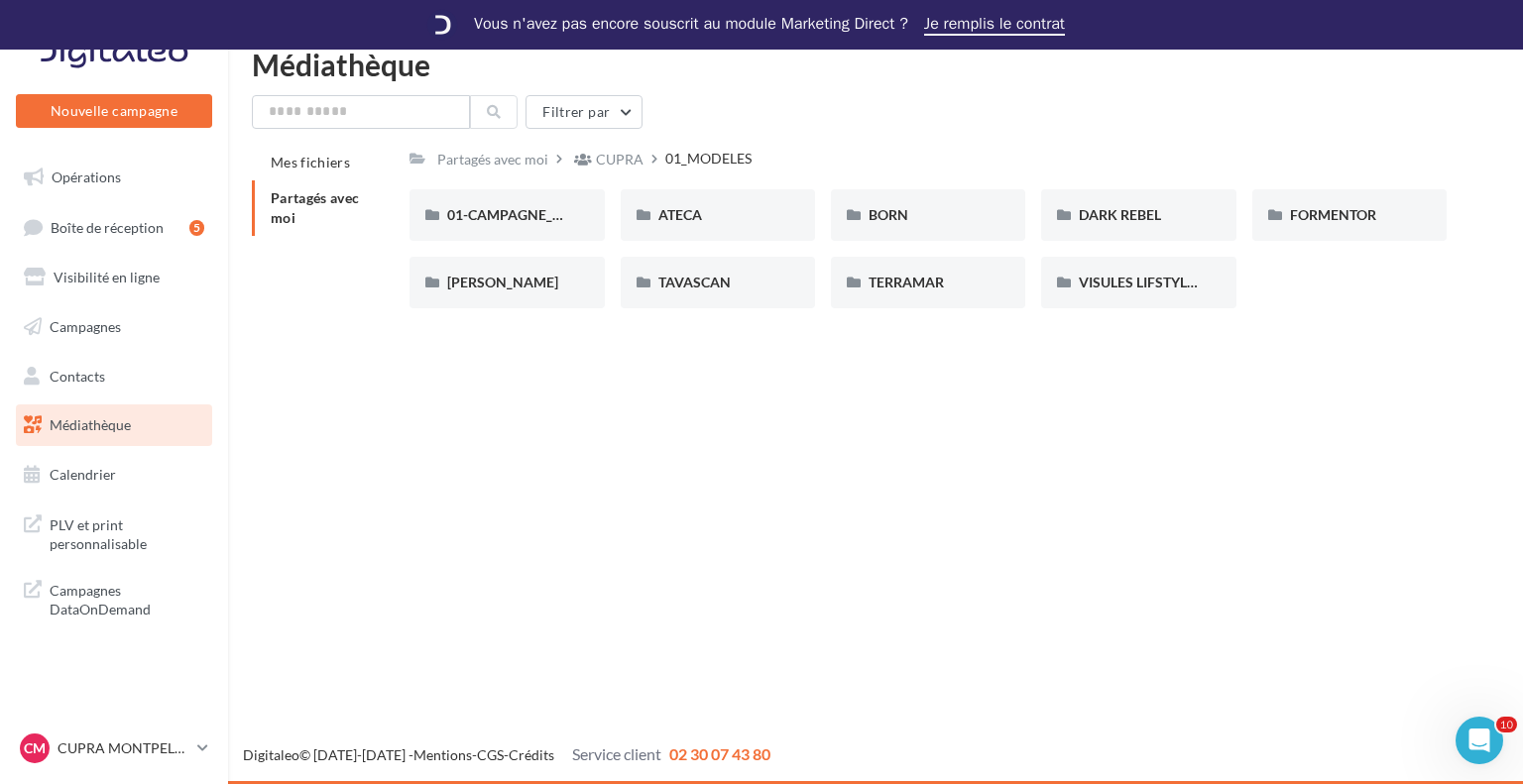 click on "Partagés avec moi              CUPRA          01_MODELES" at bounding box center [923, 159] 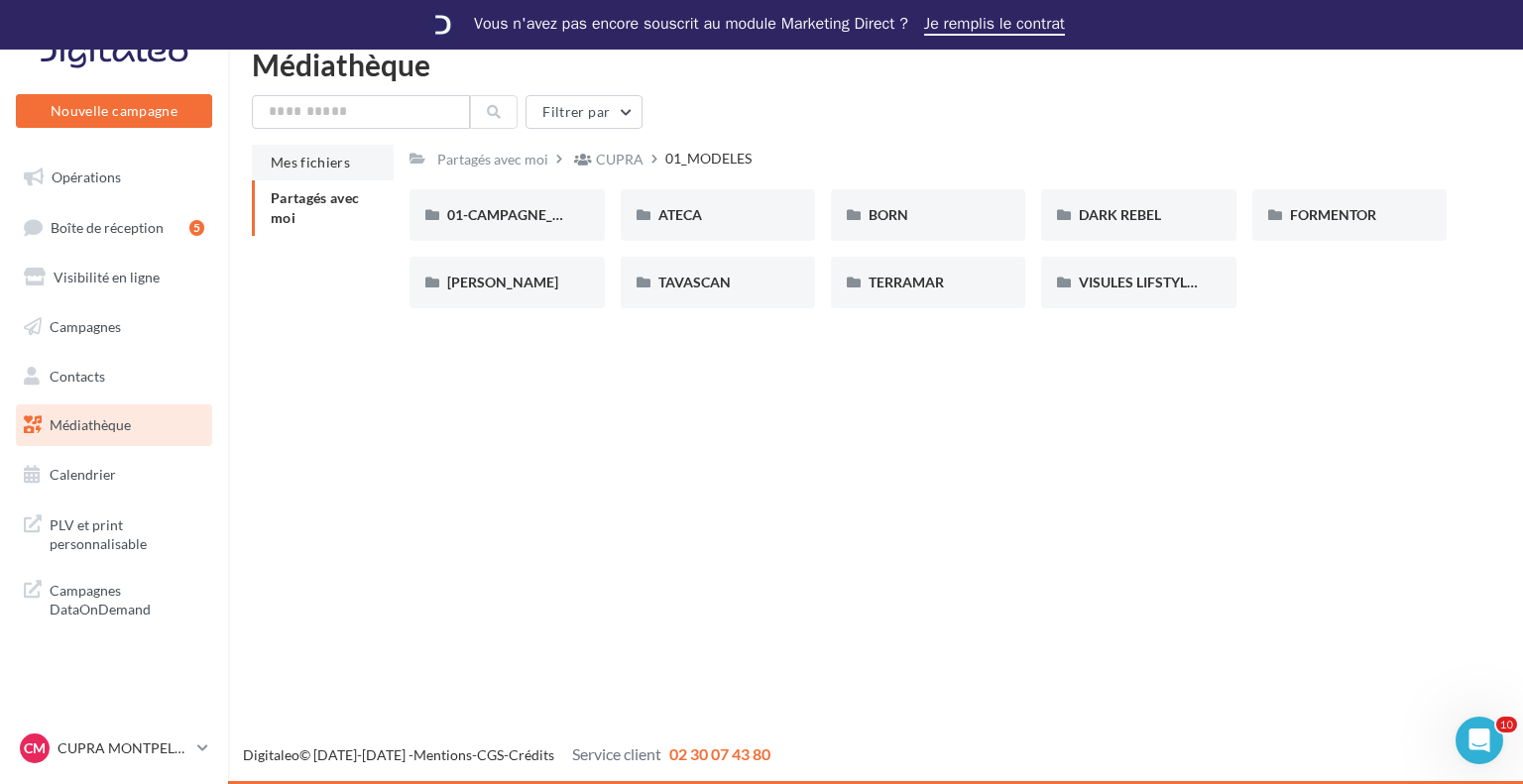drag, startPoint x: 1364, startPoint y: 347, endPoint x: 385, endPoint y: 176, distance: 993.8219 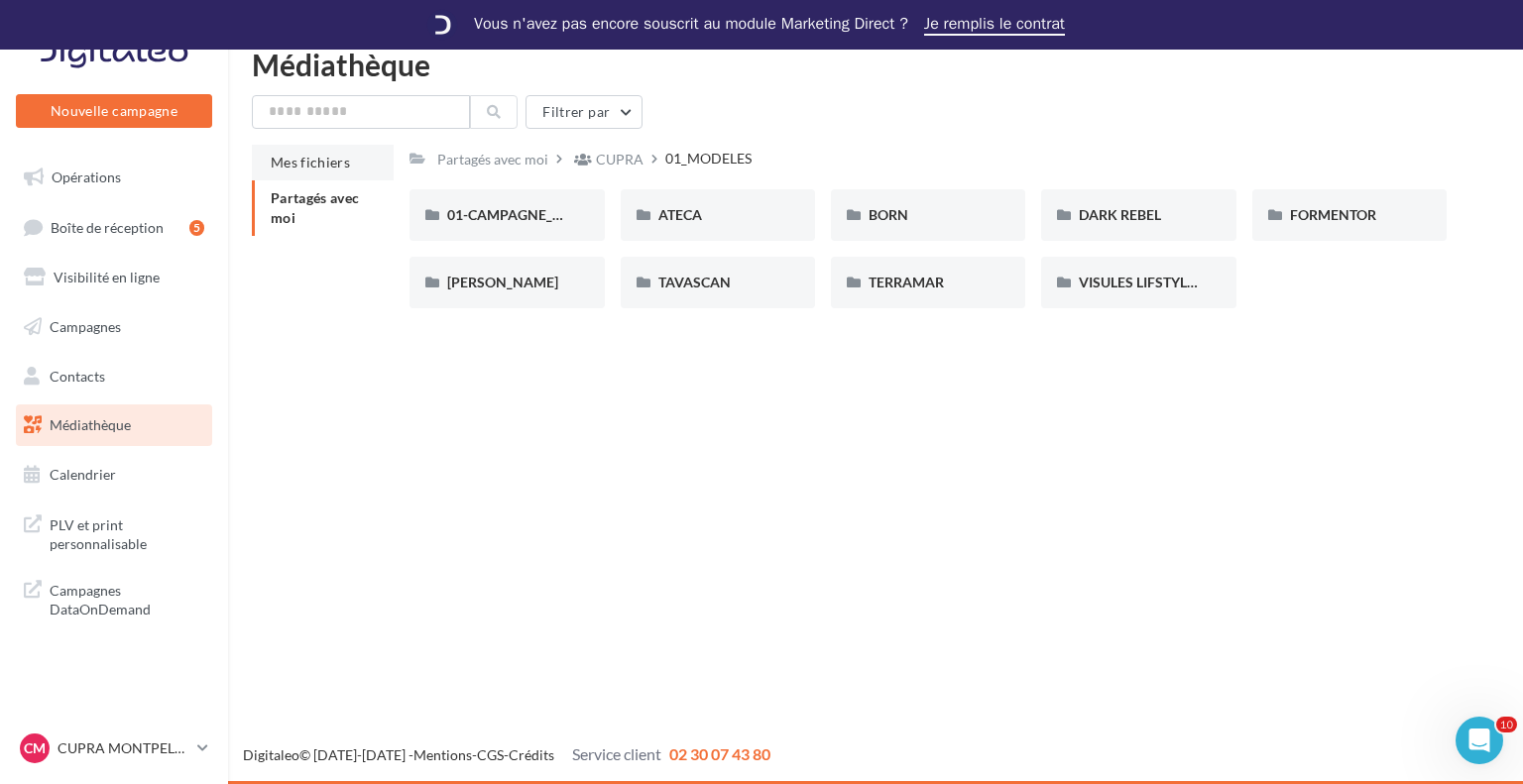 click on "Nouvelle campagne
Nouvelle campagne
Opérations
Boîte de réception
5
Visibilité en ligne
Campagnes
Contacts
Mes cibles
Médiathèque
Calendrier" at bounding box center (762, 416) 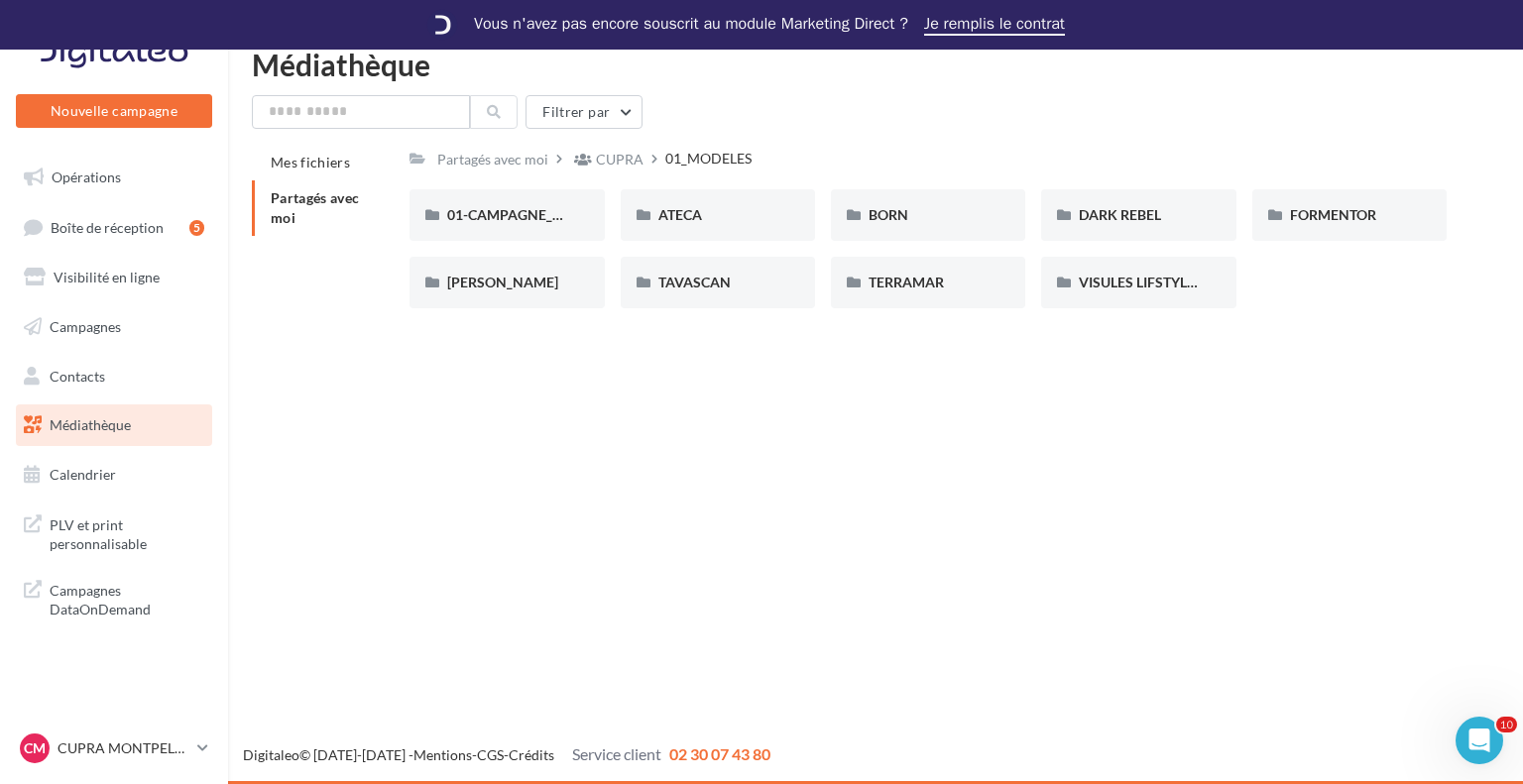 click on "Filtrer par
Mes fichiers
Partagés avec moi
Partagés avec moi              CUPRA          01_MODELES                   C           Partagé par  CUPRA
01-CAMPAGNE_RED_THREAD            01-CAMPAGNE_RED_THREAD
ATECA            ATECA
BORN            BORN
DARK REBEL            DARK REBEL
FORMENTOR            FORMENTOR
LEON            LEON
TAVASCAN            TAVASCAN
TERRAMAR            TERRAMAR
VISULES LIFSTYLE CUPRA            VISULES LIFSTYLE CUPRA" at bounding box center (876, 209) 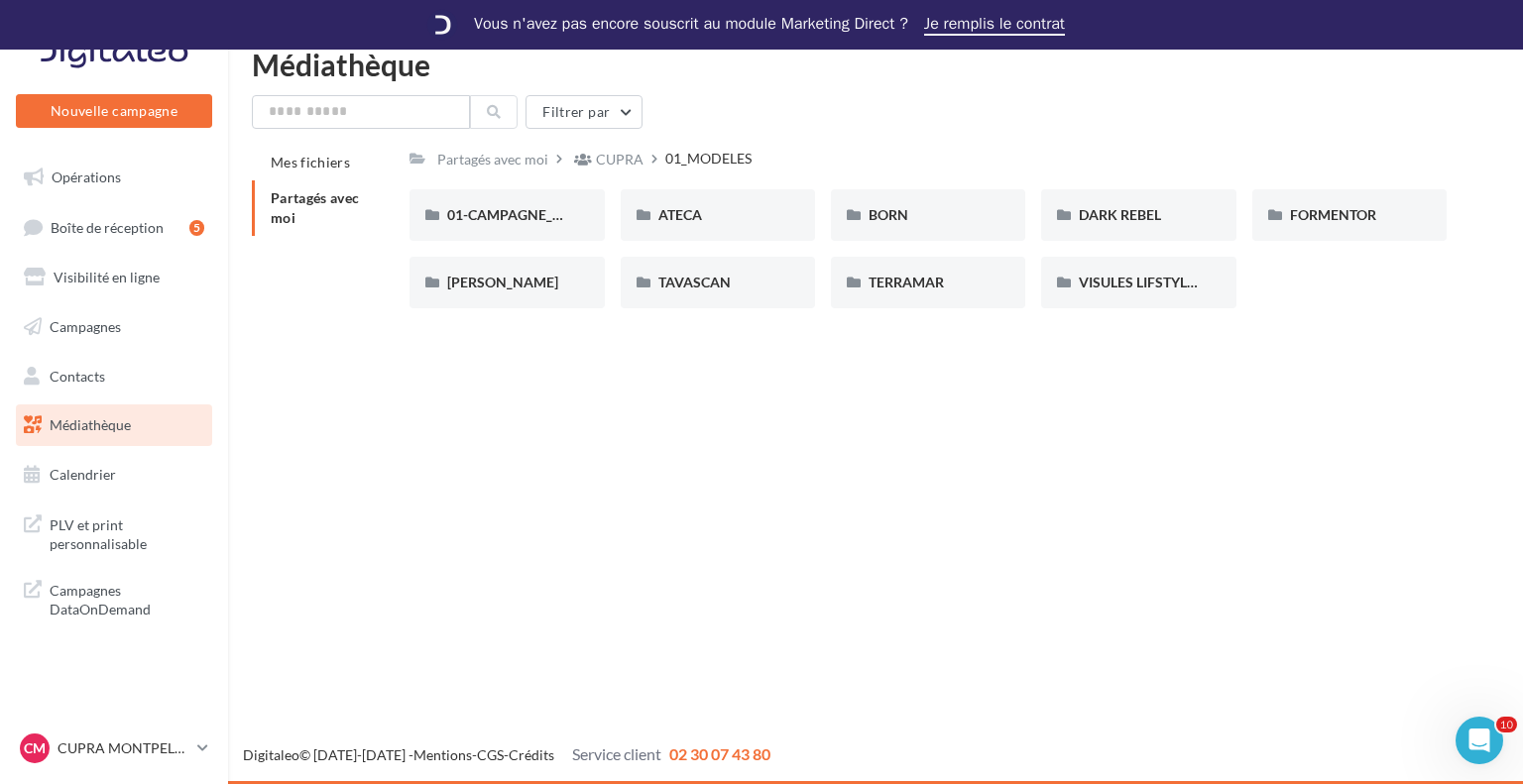 drag, startPoint x: 1287, startPoint y: 306, endPoint x: 914, endPoint y: 368, distance: 378.11771 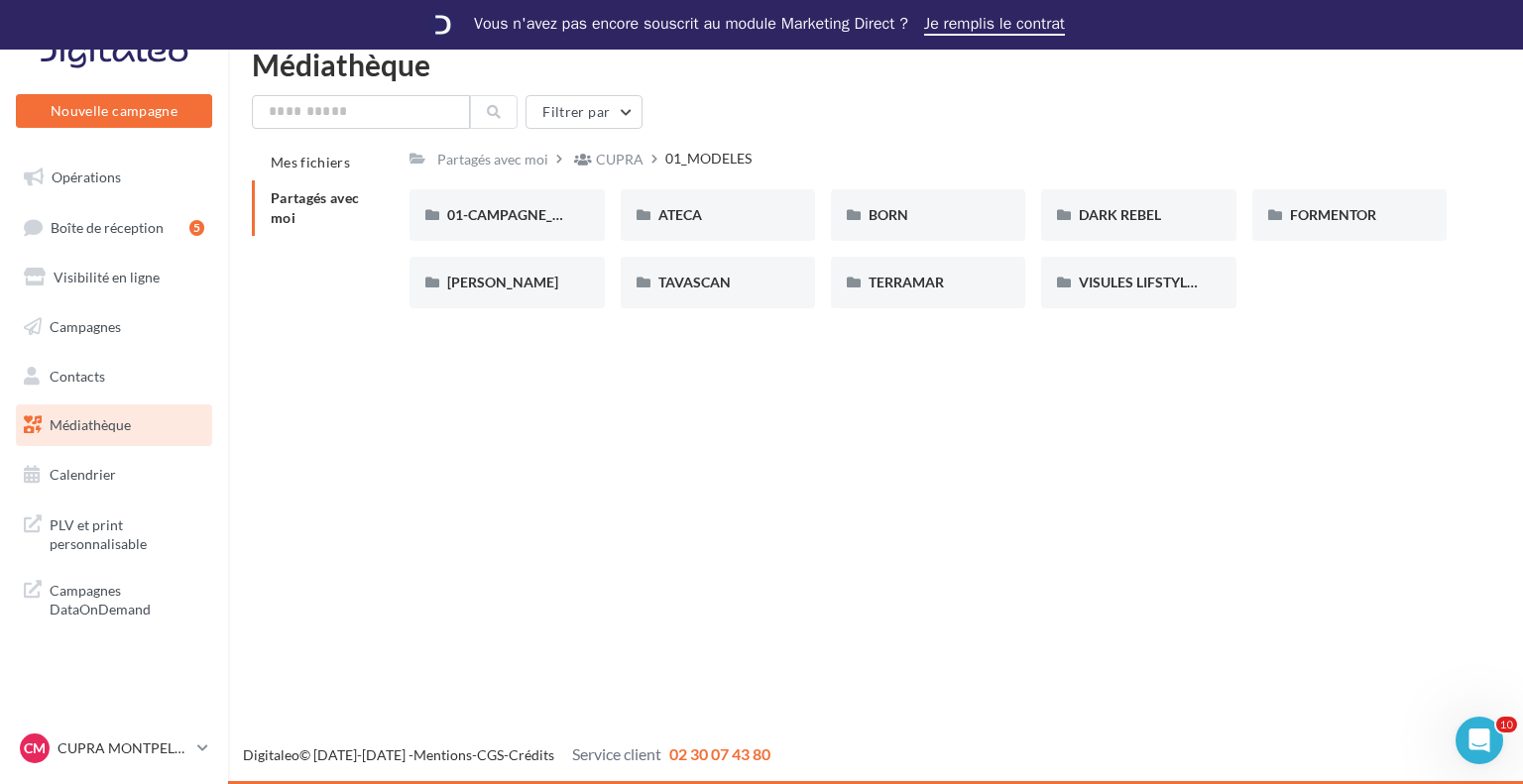 click on "Nouvelle campagne
Nouvelle campagne
Opérations
Boîte de réception
5
Visibilité en ligne
Campagnes
Contacts
Mes cibles
Médiathèque
Calendrier" at bounding box center [762, 416] 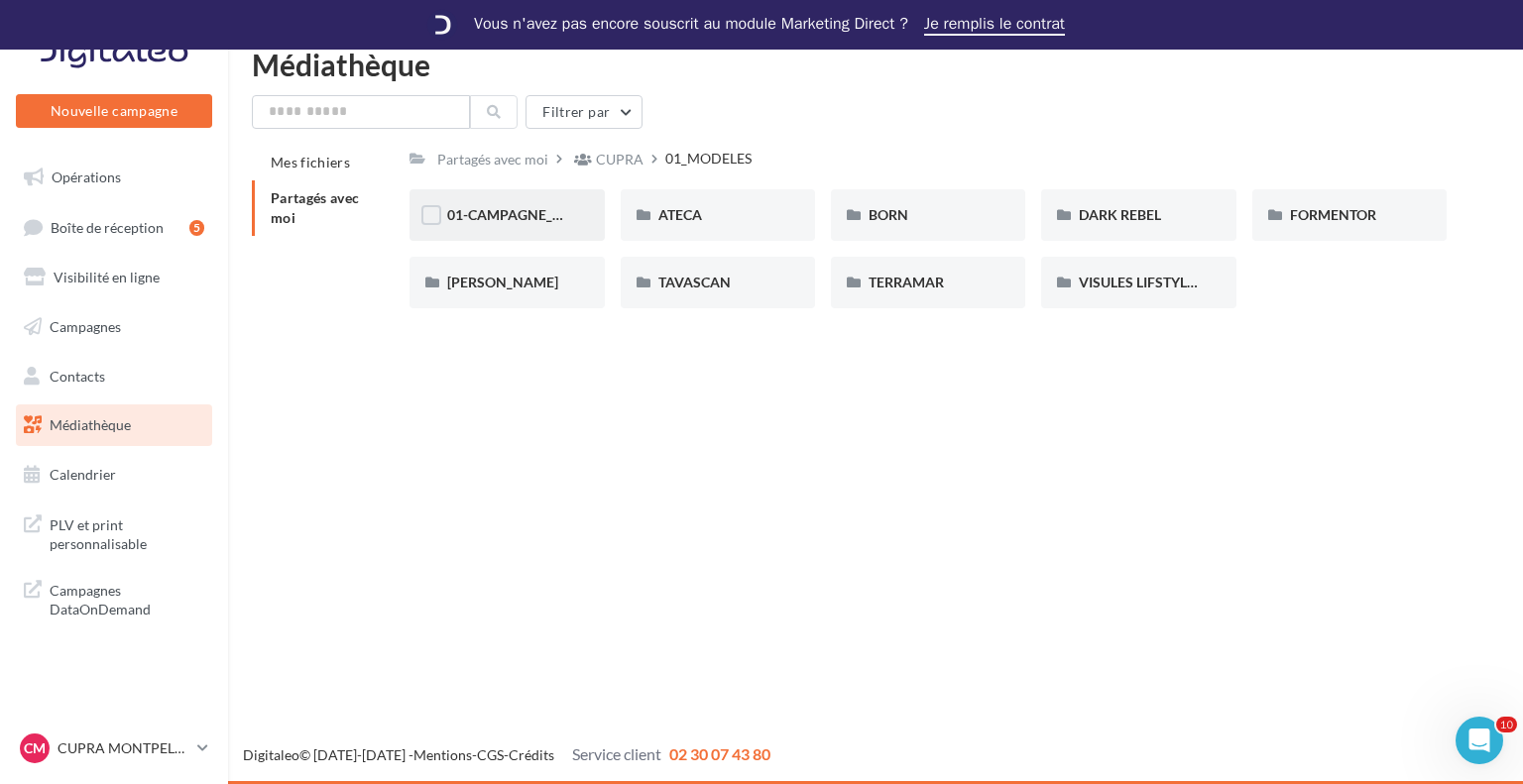 drag, startPoint x: 1111, startPoint y: 303, endPoint x: 422, endPoint y: 191, distance: 698.0437 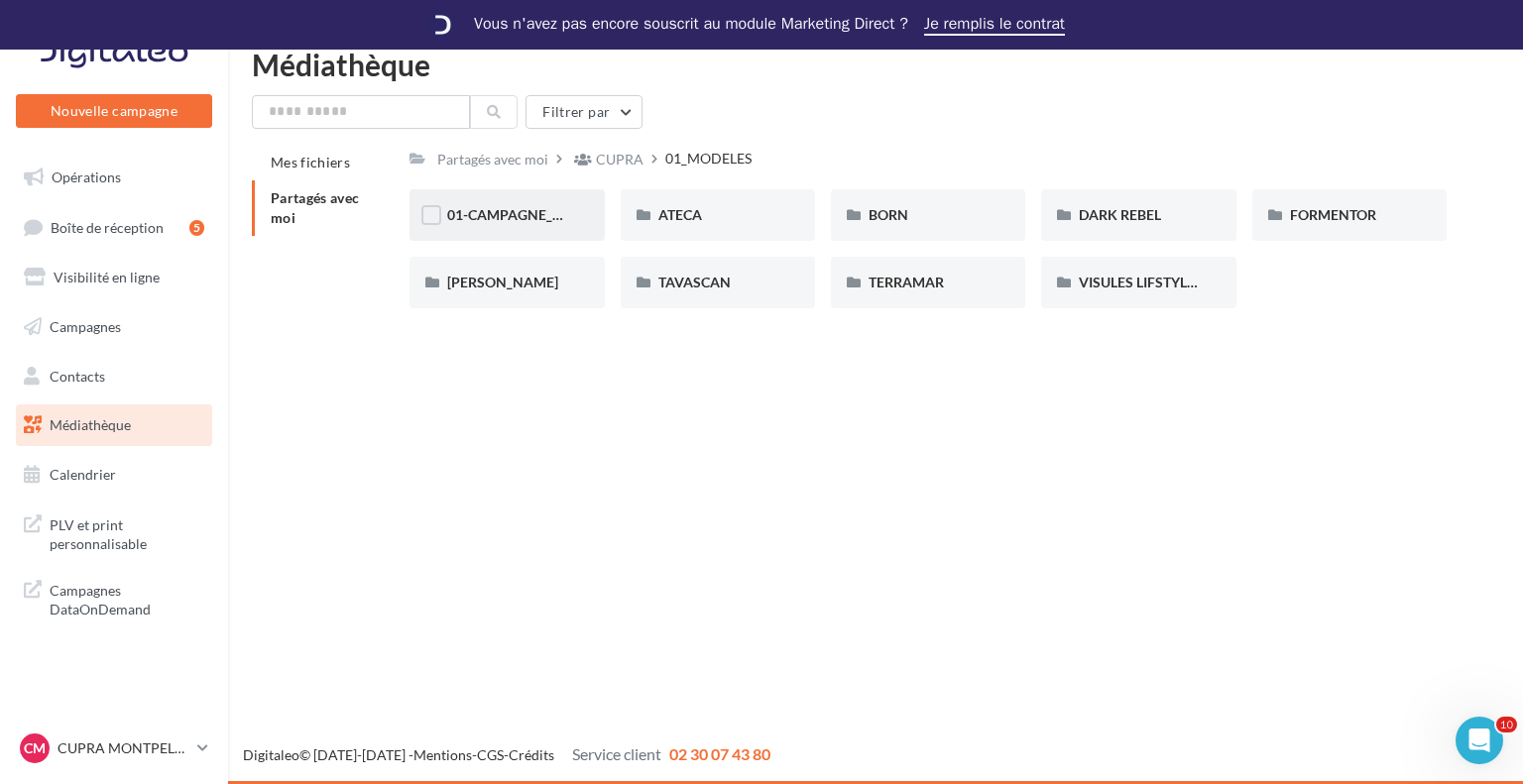 click on "01-CAMPAGNE_RED_THREAD            01-CAMPAGNE_RED_THREAD
ATECA            ATECA
BORN            BORN
DARK REBEL            DARK REBEL
FORMENTOR            FORMENTOR
LEON            LEON
TAVASCAN            TAVASCAN
TERRAMAR            TERRAMAR
VISULES LIFSTYLE CUPRA            VISULES LIFSTYLE CUPRA" at bounding box center (936, 257) 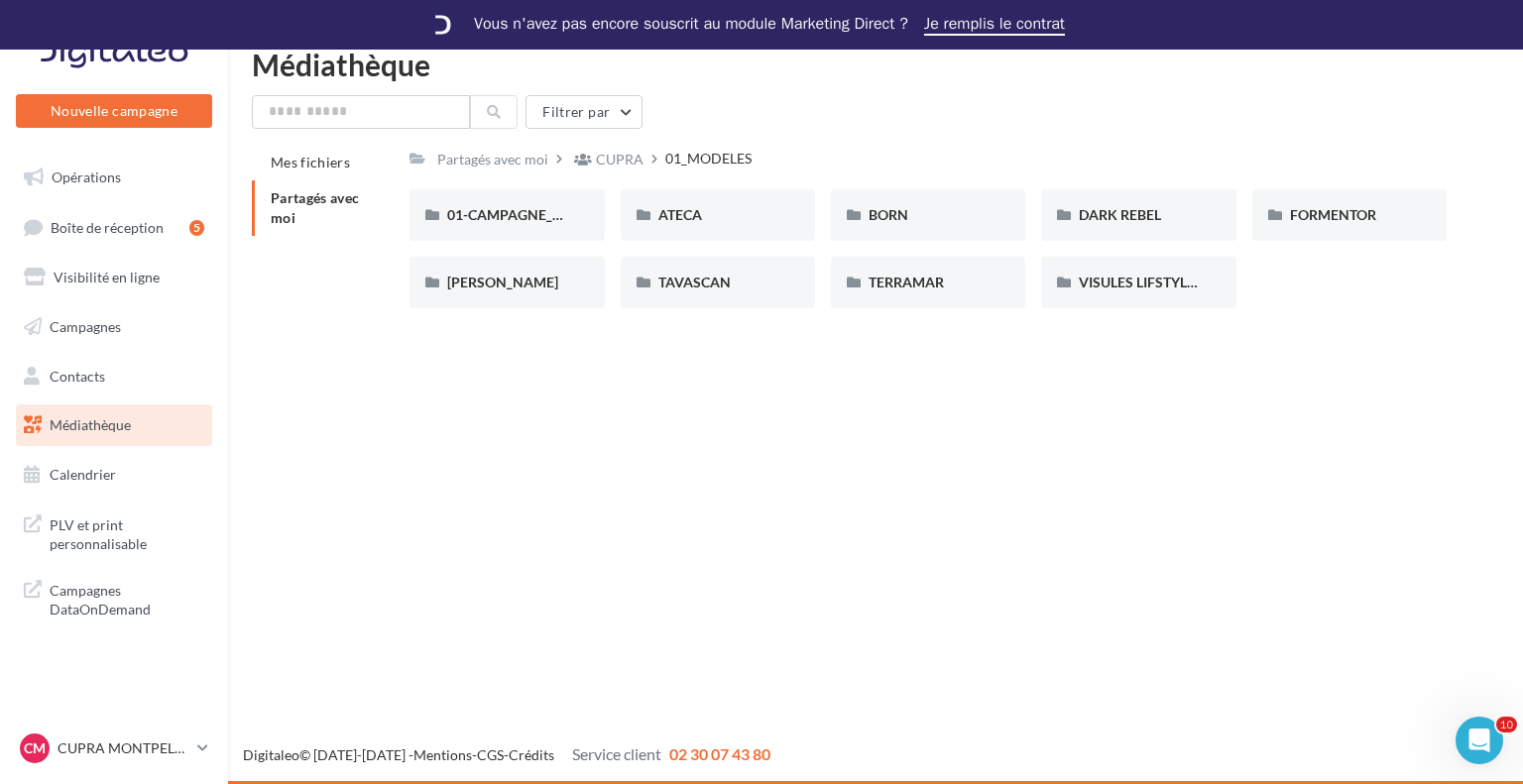 click on "Nouvelle campagne
Nouvelle campagne
Opérations
Boîte de réception
5
Visibilité en ligne
Campagnes
Contacts
Mes cibles
Médiathèque
Calendrier" at bounding box center (762, 416) 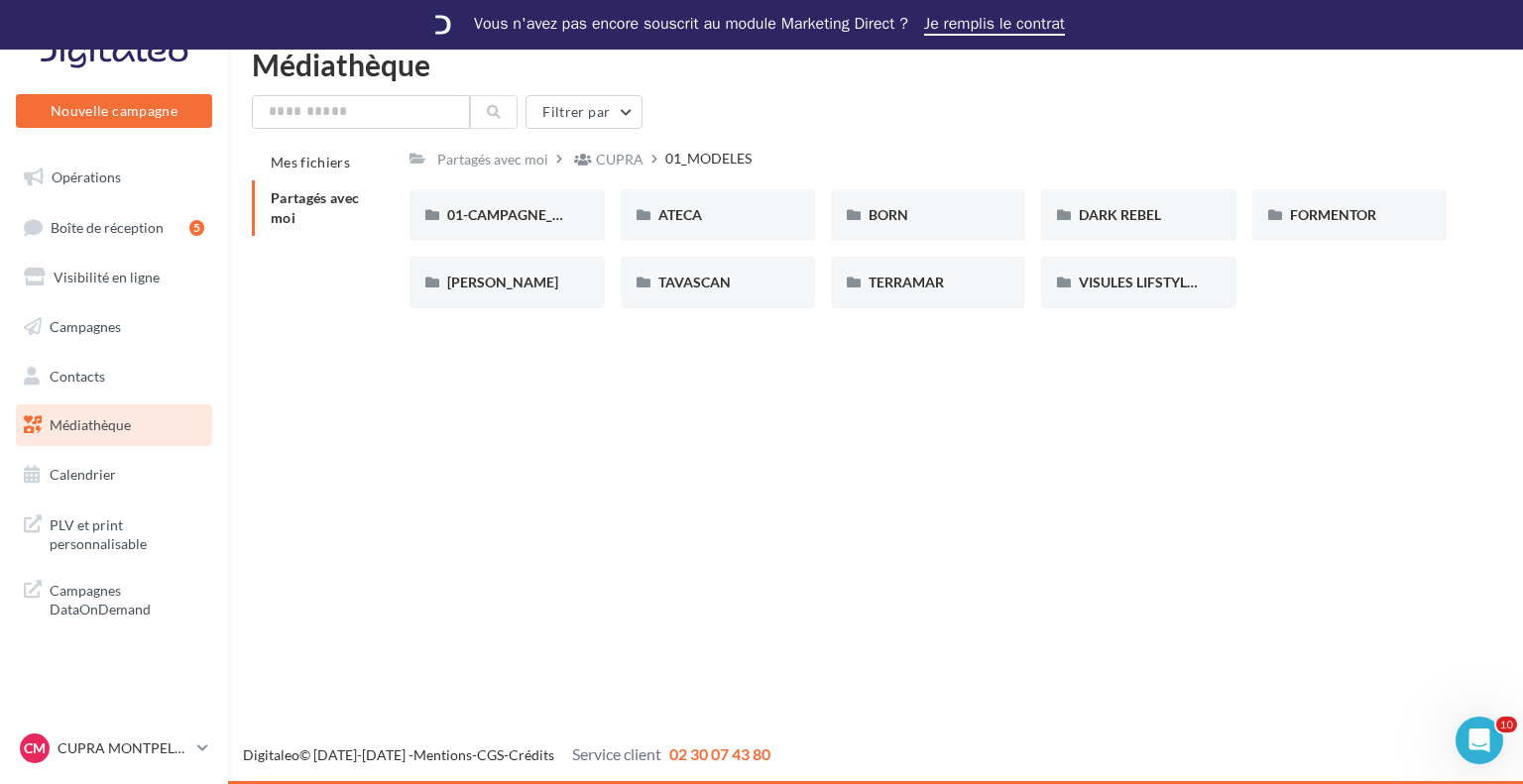 drag, startPoint x: 1181, startPoint y: 326, endPoint x: 1267, endPoint y: 415, distance: 123.76187 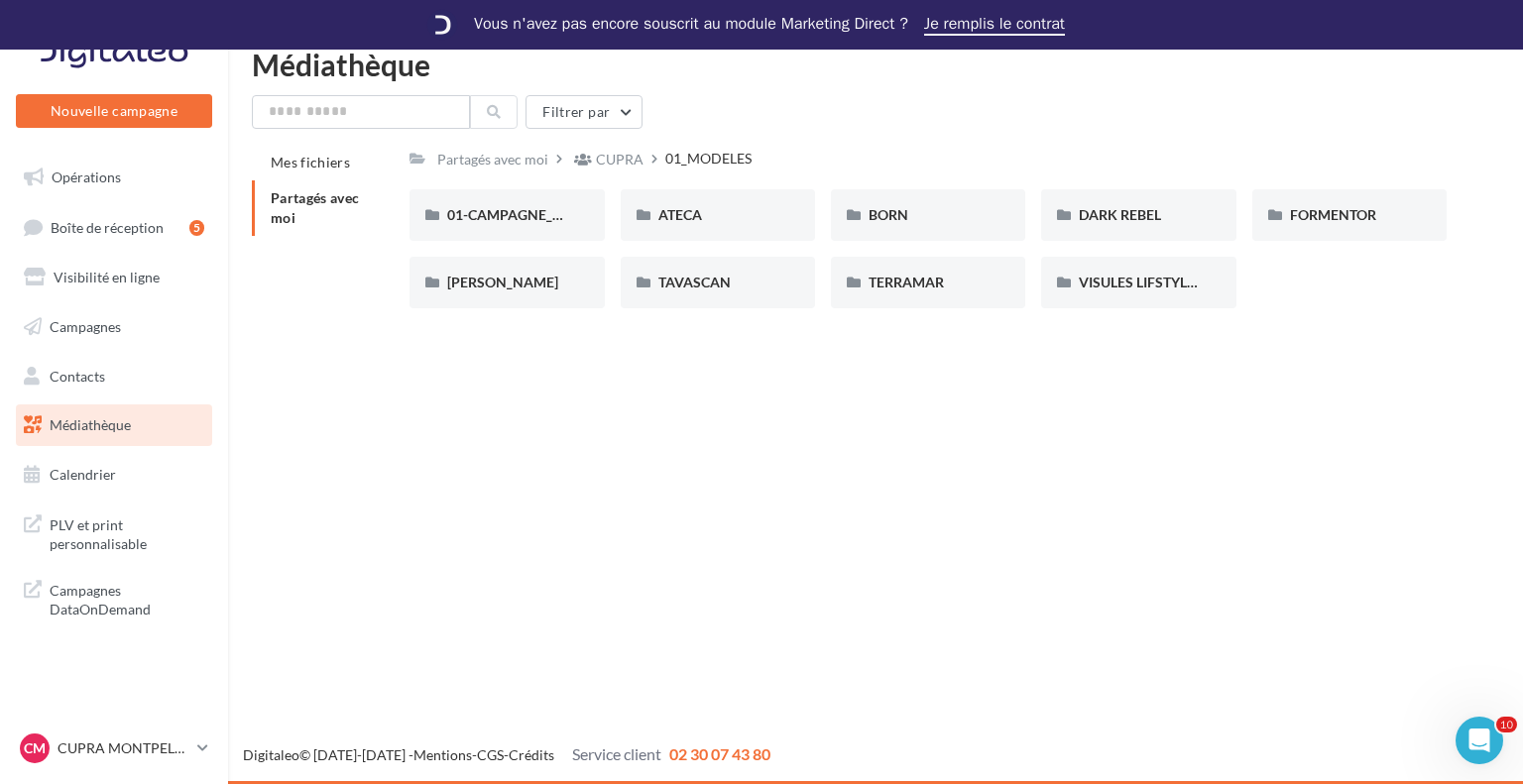 click on "Nouvelle campagne
Nouvelle campagne
Opérations
Boîte de réception
5
Visibilité en ligne
Campagnes
Contacts
Mes cibles
Médiathèque
Calendrier" at bounding box center [762, 416] 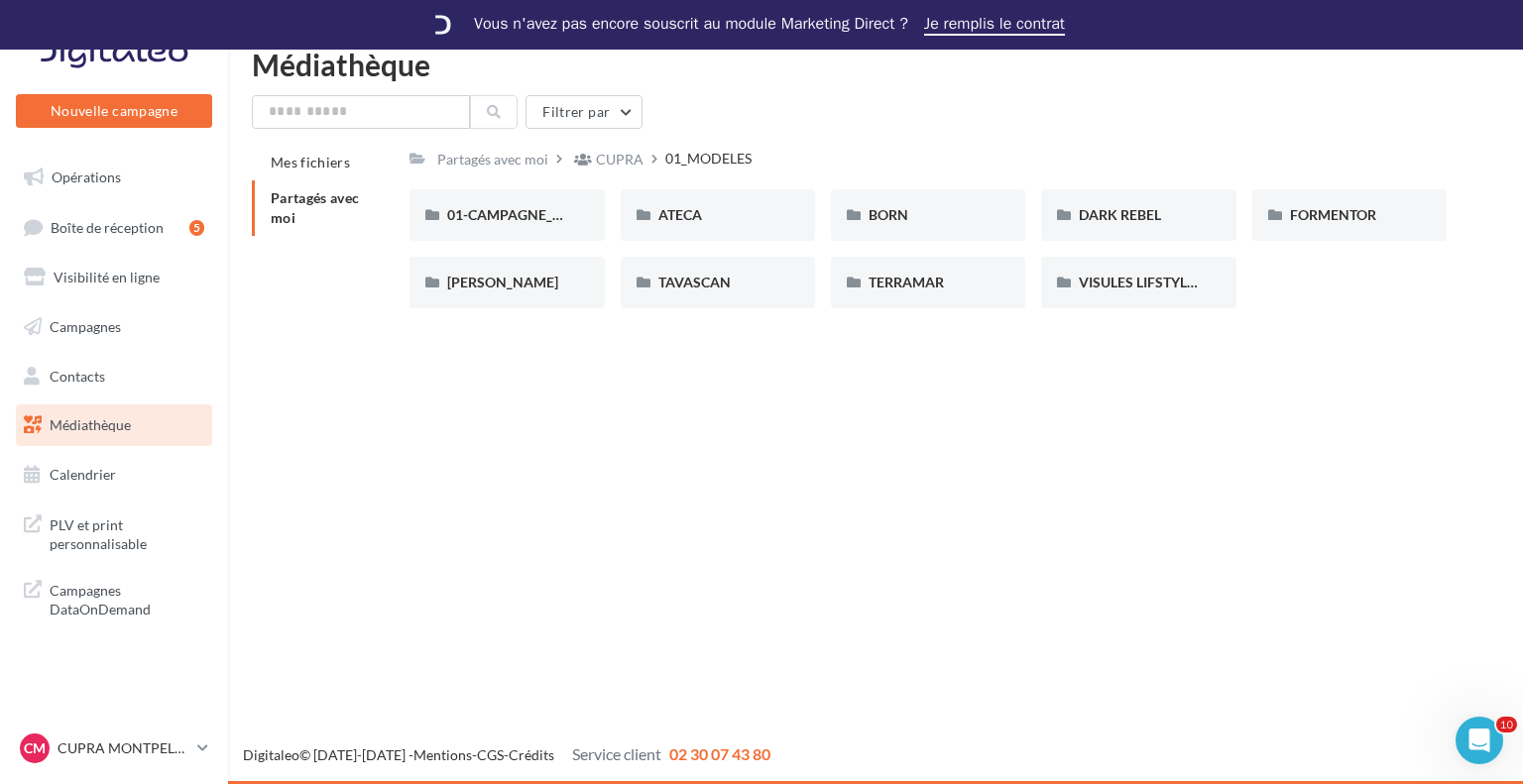 drag, startPoint x: 1092, startPoint y: 345, endPoint x: 1309, endPoint y: 423, distance: 230.59271 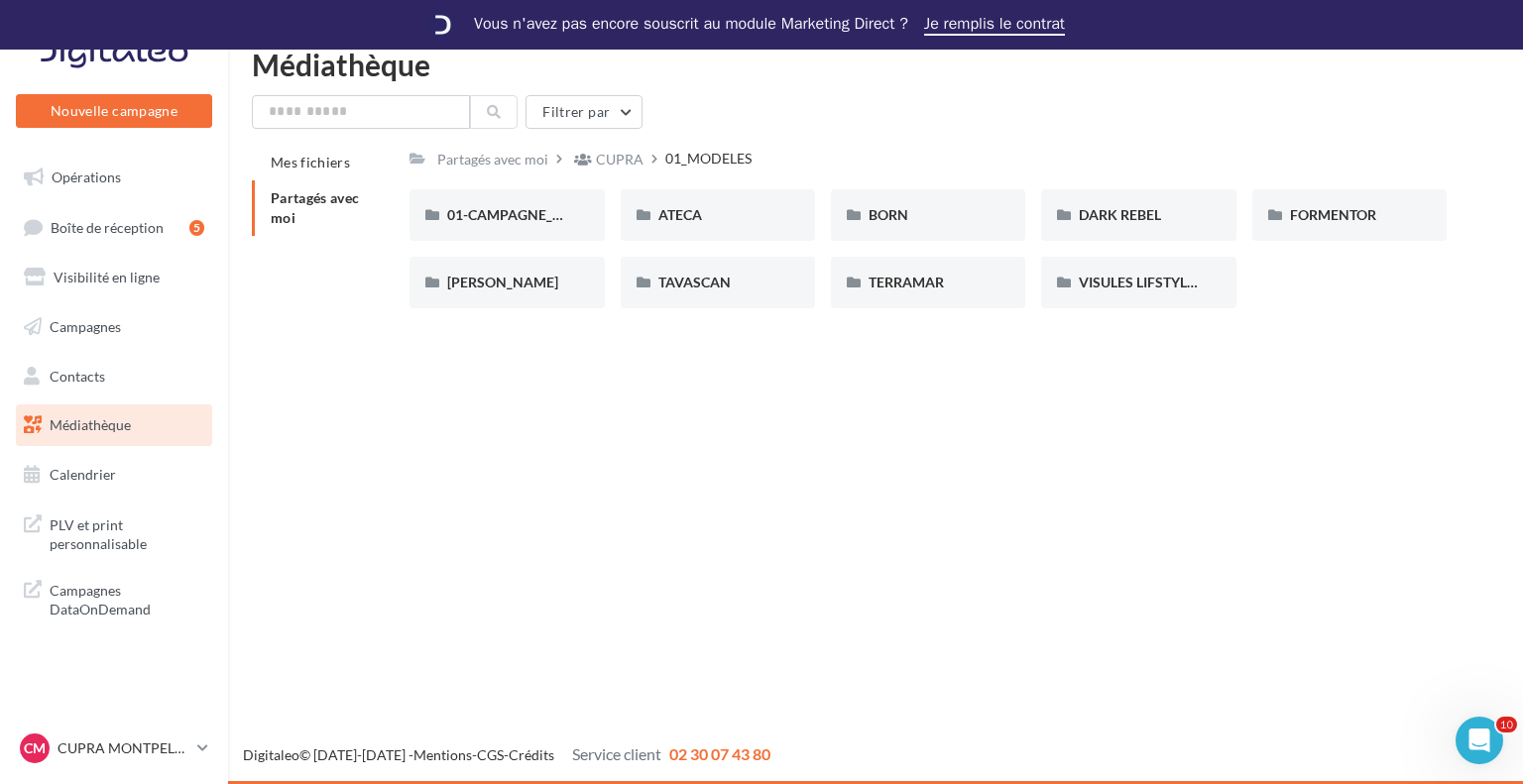 click on "Nouvelle campagne
Nouvelle campagne
Opérations
Boîte de réception
5
Visibilité en ligne
Campagnes
Contacts
Mes cibles
Médiathèque
Calendrier" at bounding box center [762, 416] 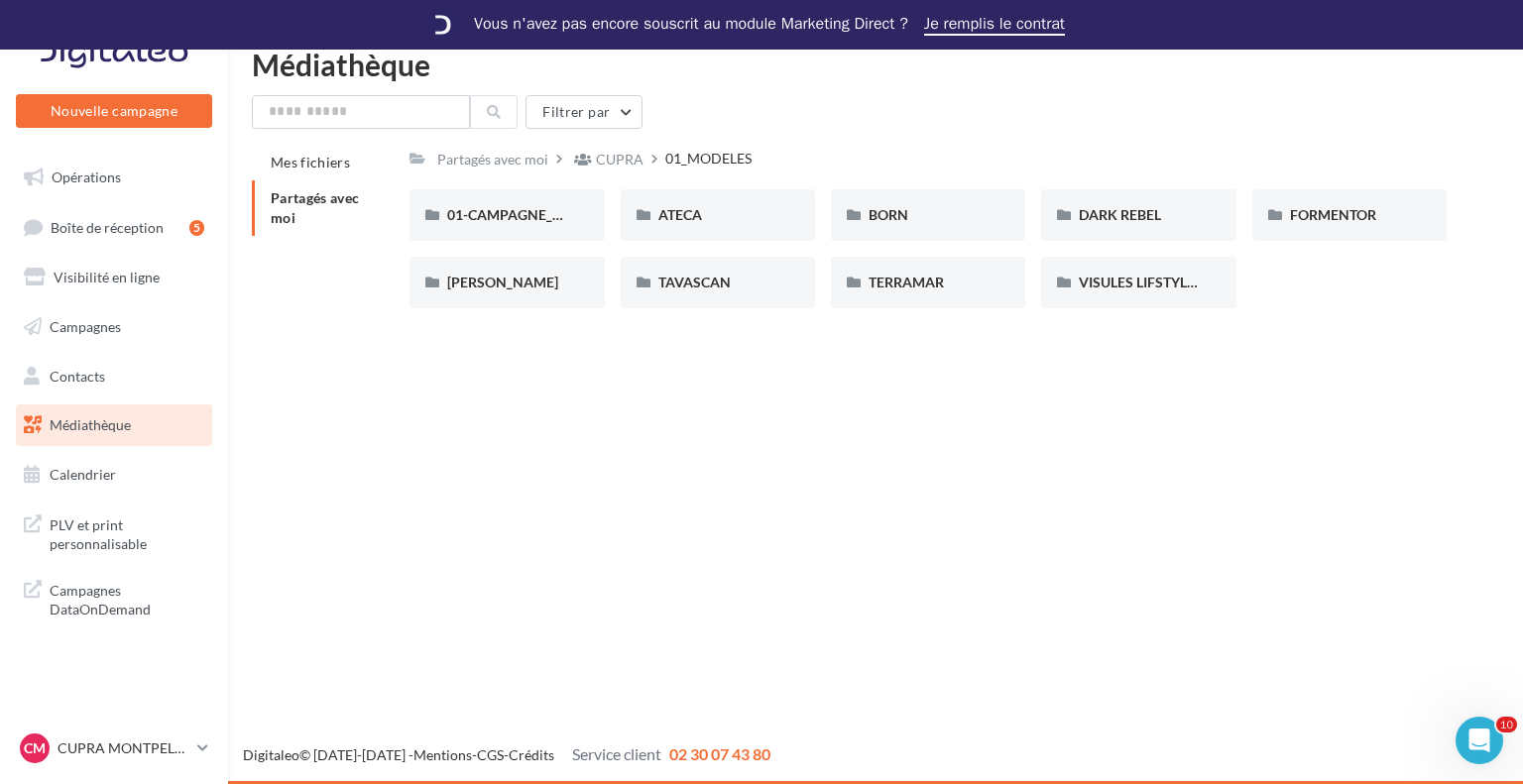 drag, startPoint x: 1281, startPoint y: 372, endPoint x: 1284, endPoint y: 431, distance: 59.076222 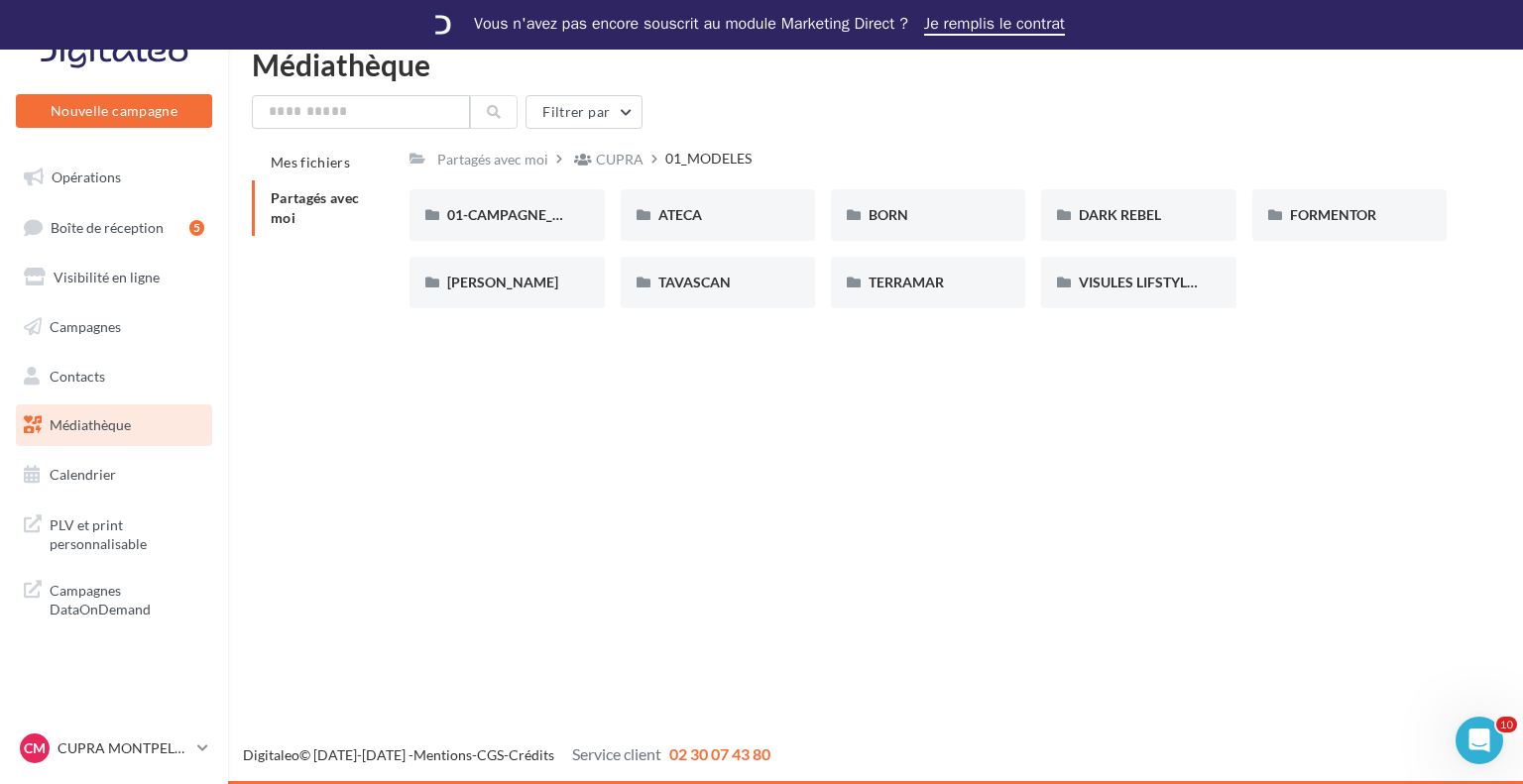 click on "Nouvelle campagne
Nouvelle campagne
Opérations
Boîte de réception
5
Visibilité en ligne
Campagnes
Contacts
Mes cibles
Médiathèque
Calendrier" at bounding box center [762, 416] 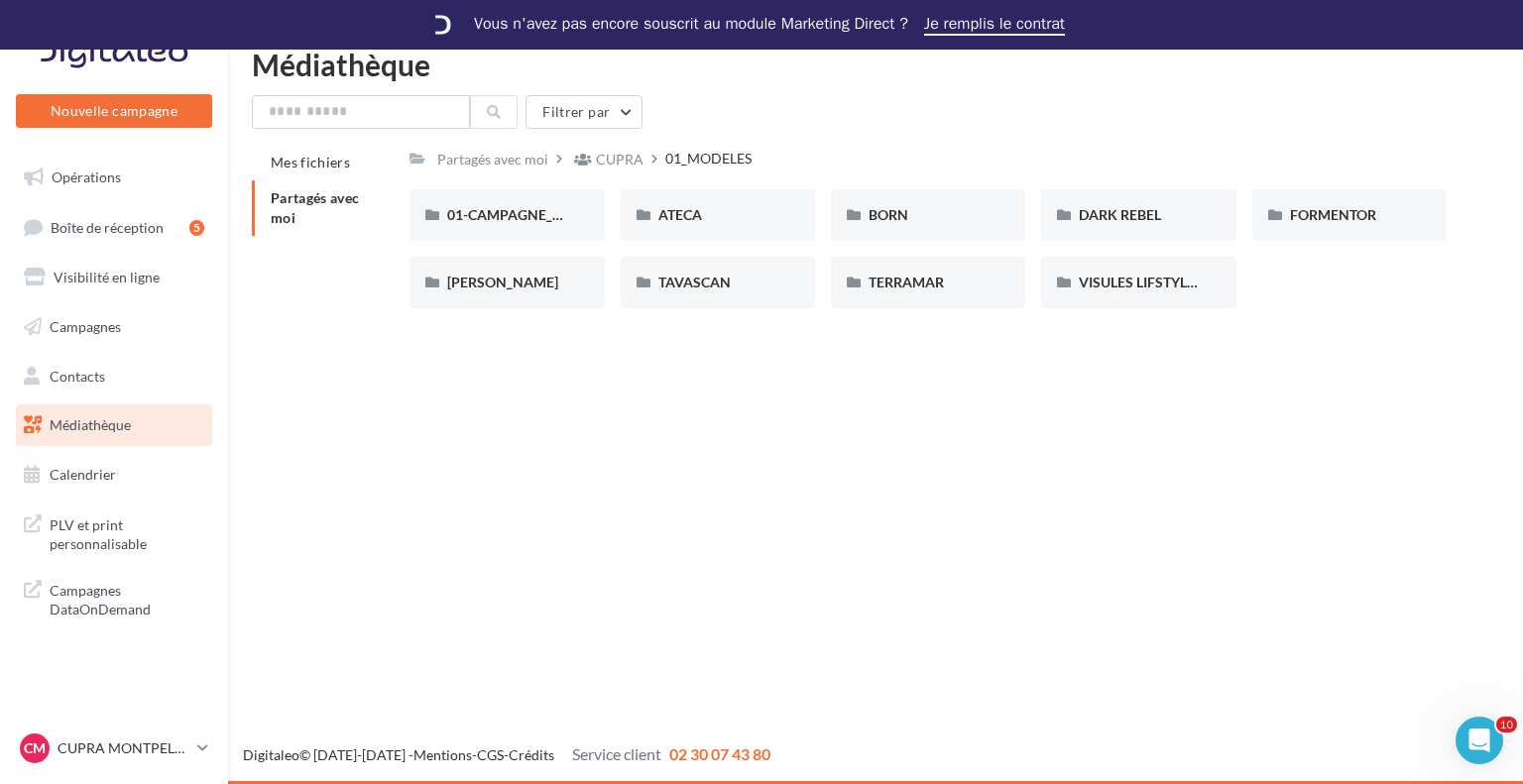 click on "Nouvelle campagne
Nouvelle campagne
Opérations
Boîte de réception
5
Visibilité en ligne
Campagnes
Contacts
Mes cibles
Médiathèque
Calendrier" at bounding box center (762, 416) 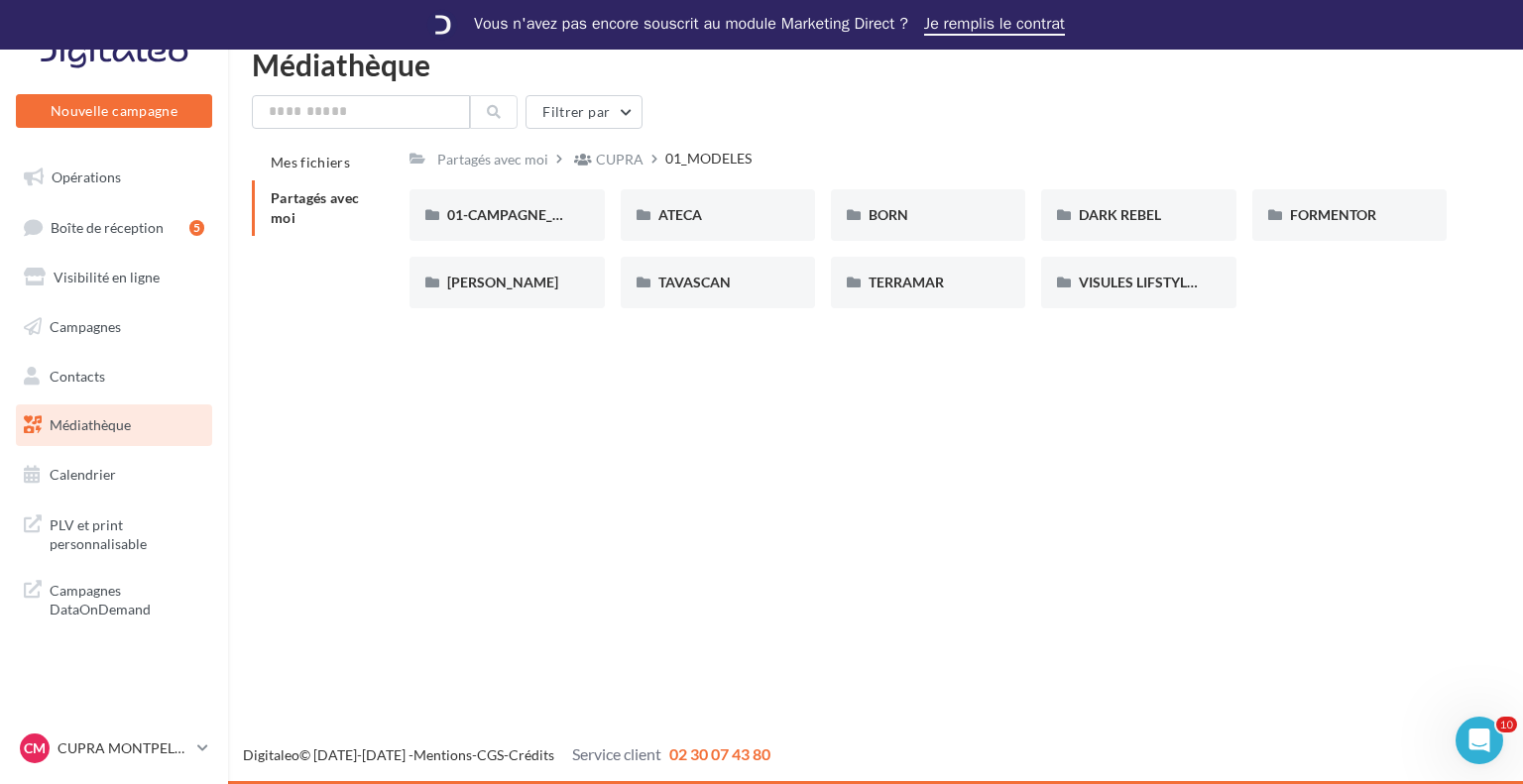 click on "Nouvelle campagne
Nouvelle campagne
Opérations
Boîte de réception
5
Visibilité en ligne
Campagnes
Contacts
Mes cibles
Médiathèque
Calendrier" at bounding box center [762, 416] 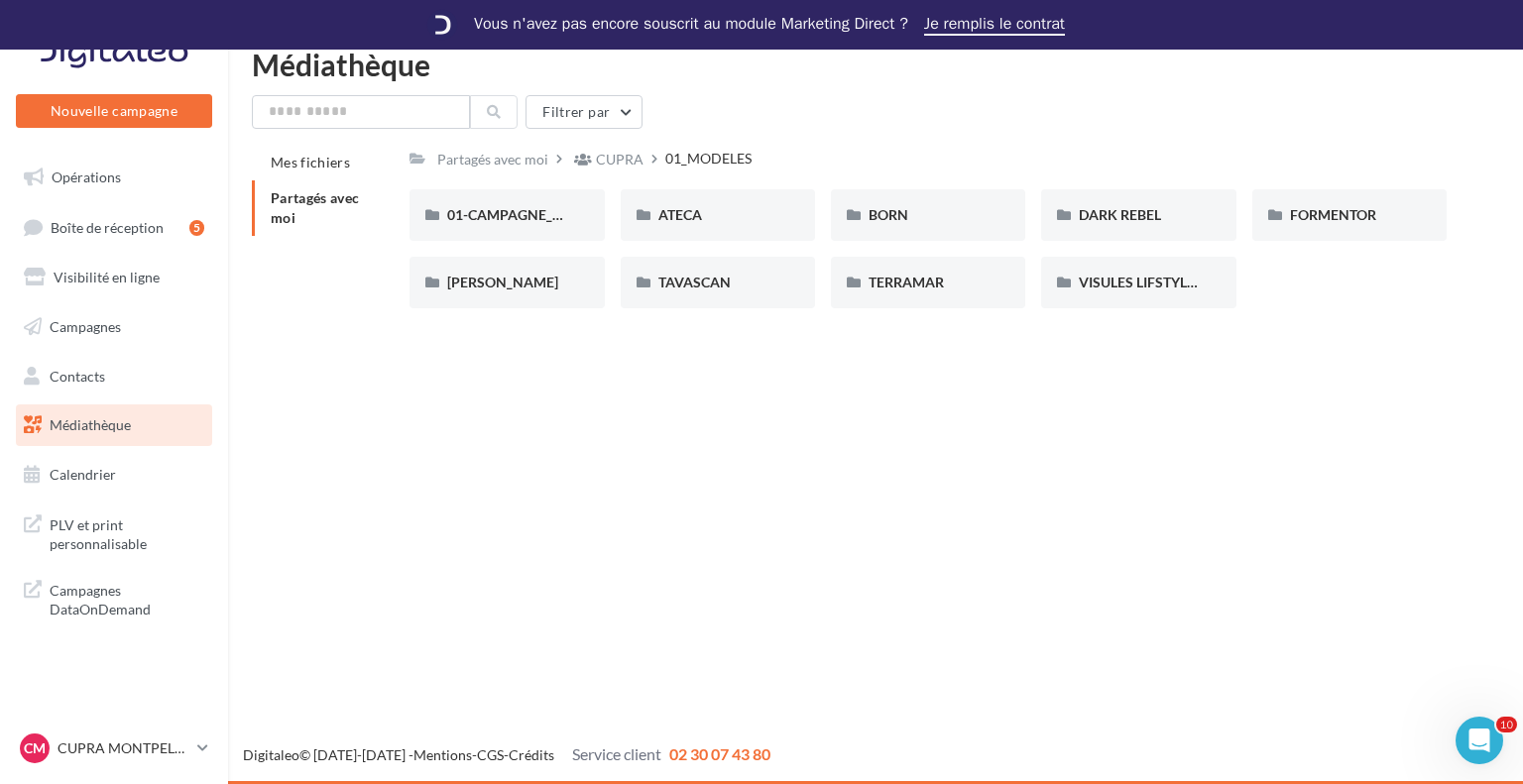 drag, startPoint x: 1376, startPoint y: 366, endPoint x: 1272, endPoint y: 420, distance: 117.1836 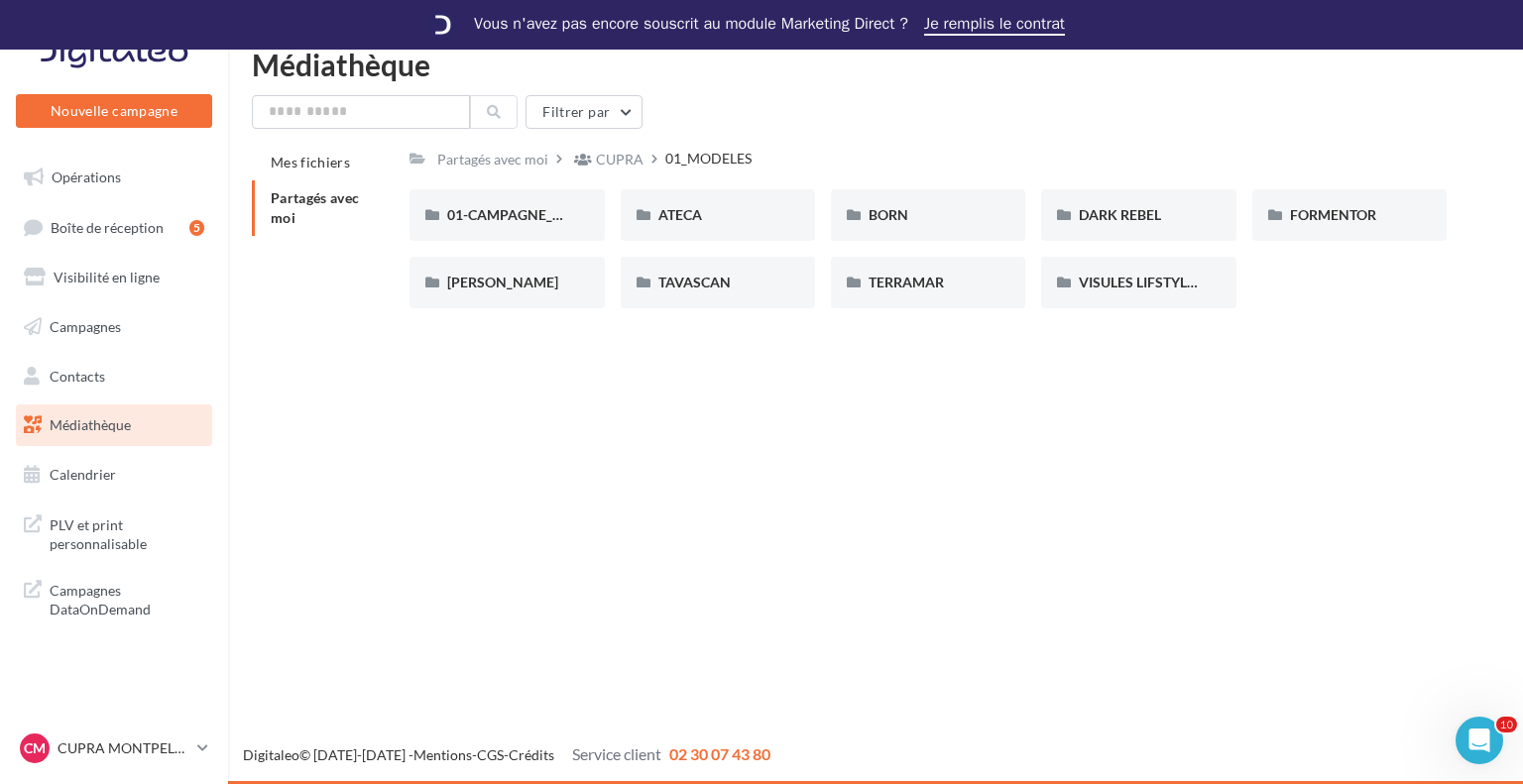 click on "Nouvelle campagne
Nouvelle campagne
Opérations
Boîte de réception
5
Visibilité en ligne
Campagnes
Contacts
Mes cibles
Médiathèque
Calendrier" at bounding box center (762, 416) 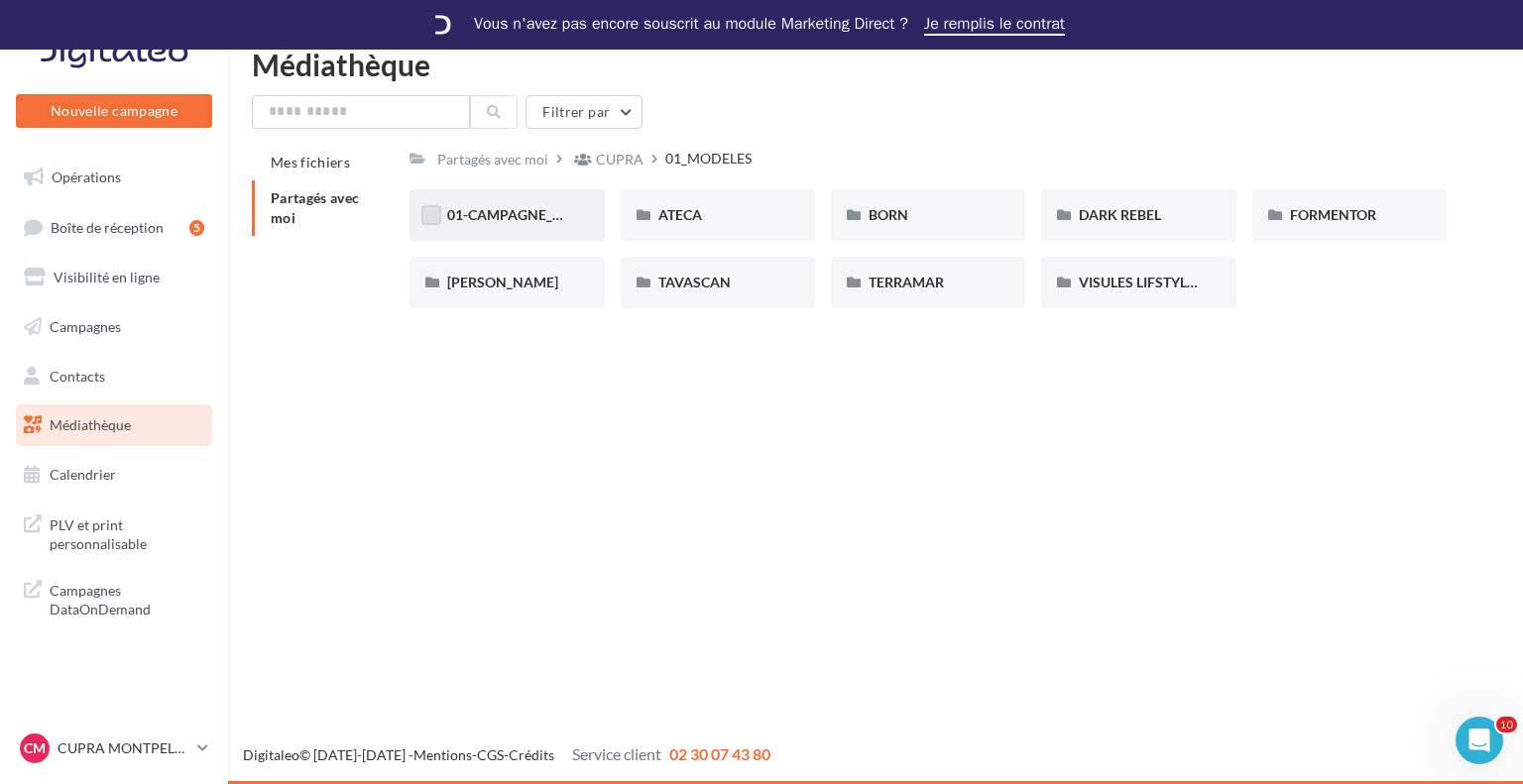 drag, startPoint x: 1318, startPoint y: 372, endPoint x: 436, endPoint y: 214, distance: 896.0402 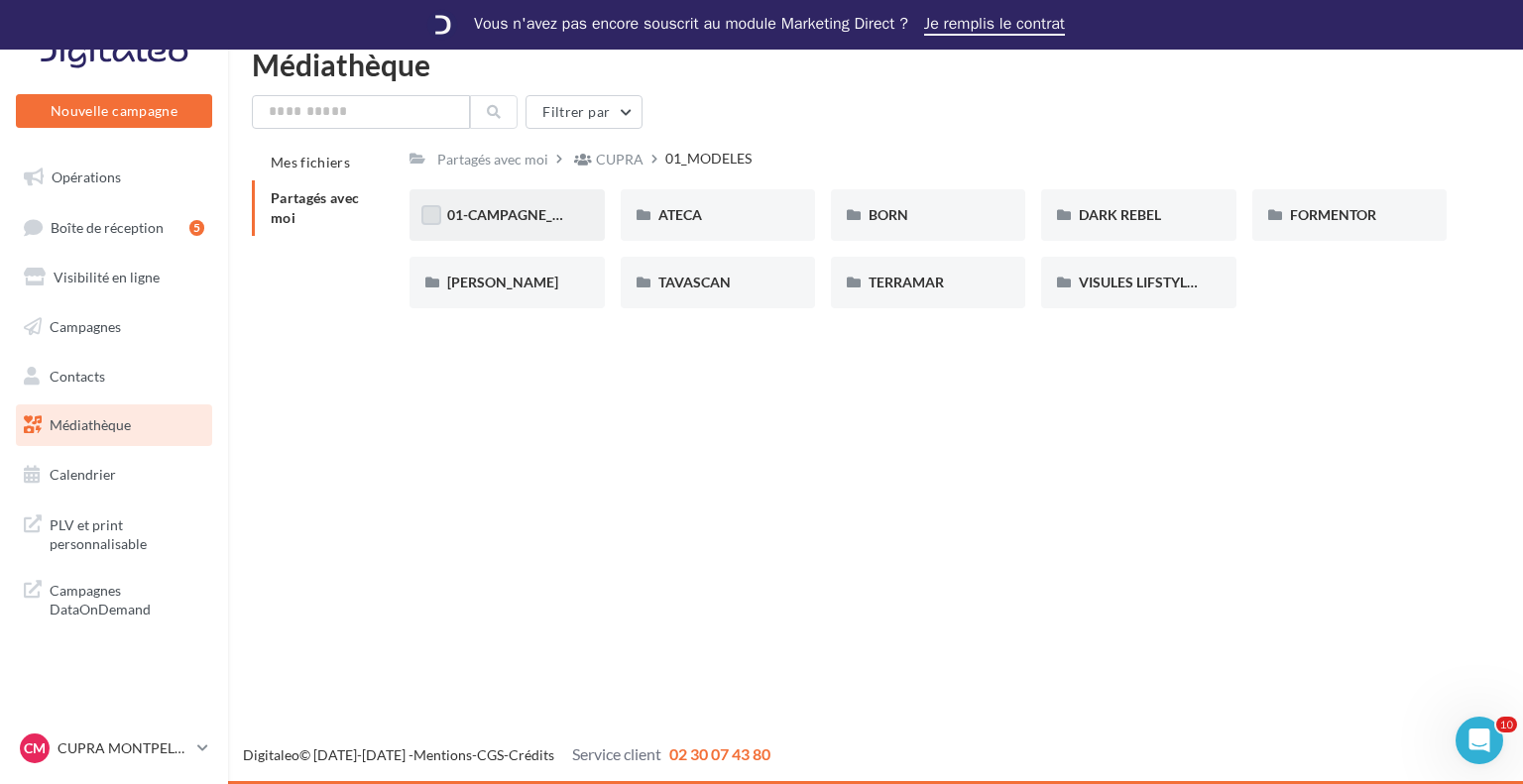 click on "Nouvelle campagne
Nouvelle campagne
Opérations
Boîte de réception
5
Visibilité en ligne
Campagnes
Contacts
Mes cibles
Médiathèque
Calendrier" at bounding box center [762, 416] 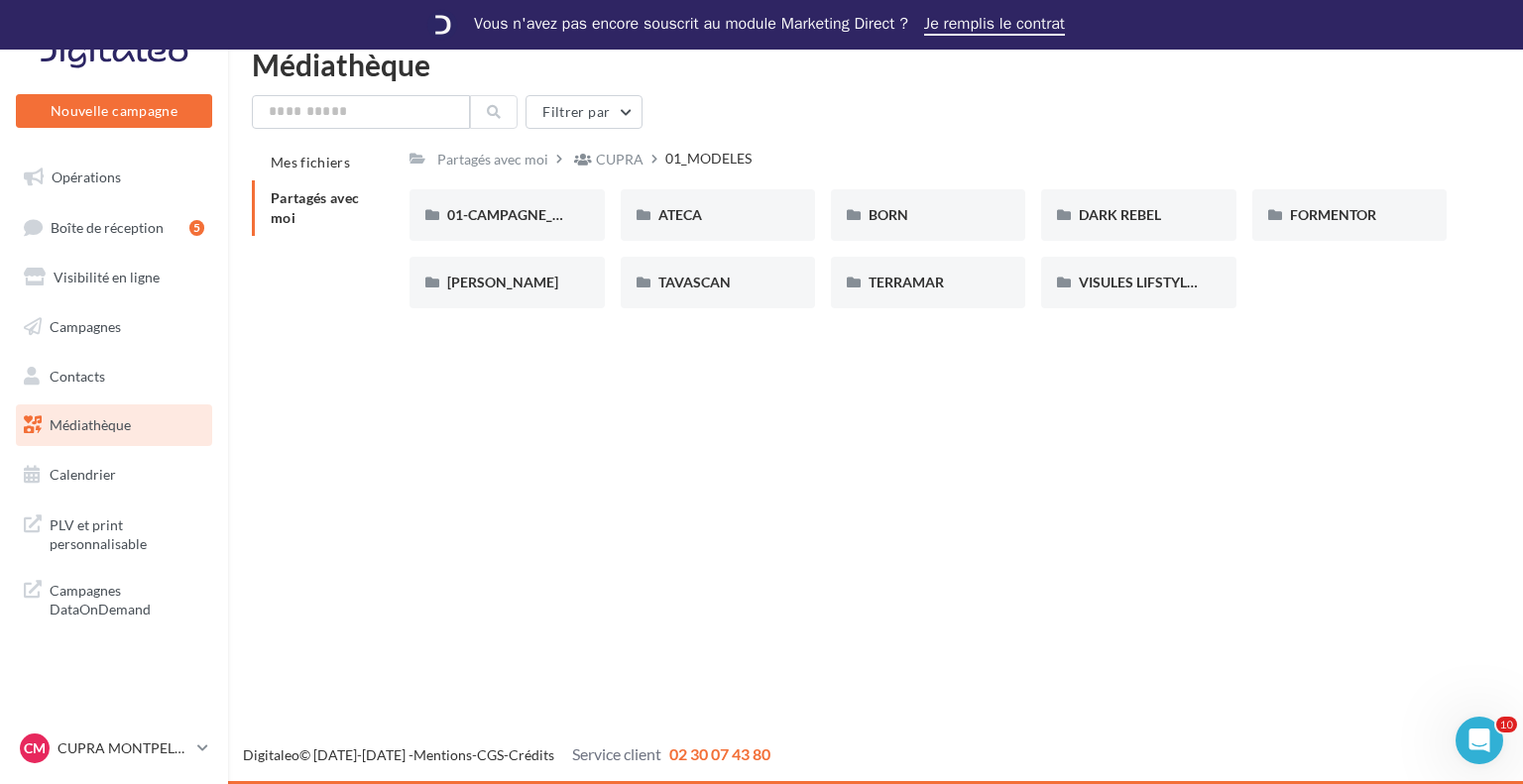 click on "Filtrer par
Mes fichiers
Partagés avec moi
Partagés avec moi              CUPRA          01_MODELES                   C           Partagé par  CUPRA
01-CAMPAGNE_RED_THREAD            01-CAMPAGNE_RED_THREAD
ATECA            ATECA
BORN            BORN
DARK REBEL            DARK REBEL
FORMENTOR            FORMENTOR
LEON            LEON
TAVASCAN            TAVASCAN
TERRAMAR            TERRAMAR
VISULES LIFSTYLE CUPRA            VISULES LIFSTYLE CUPRA" at bounding box center [876, 209] 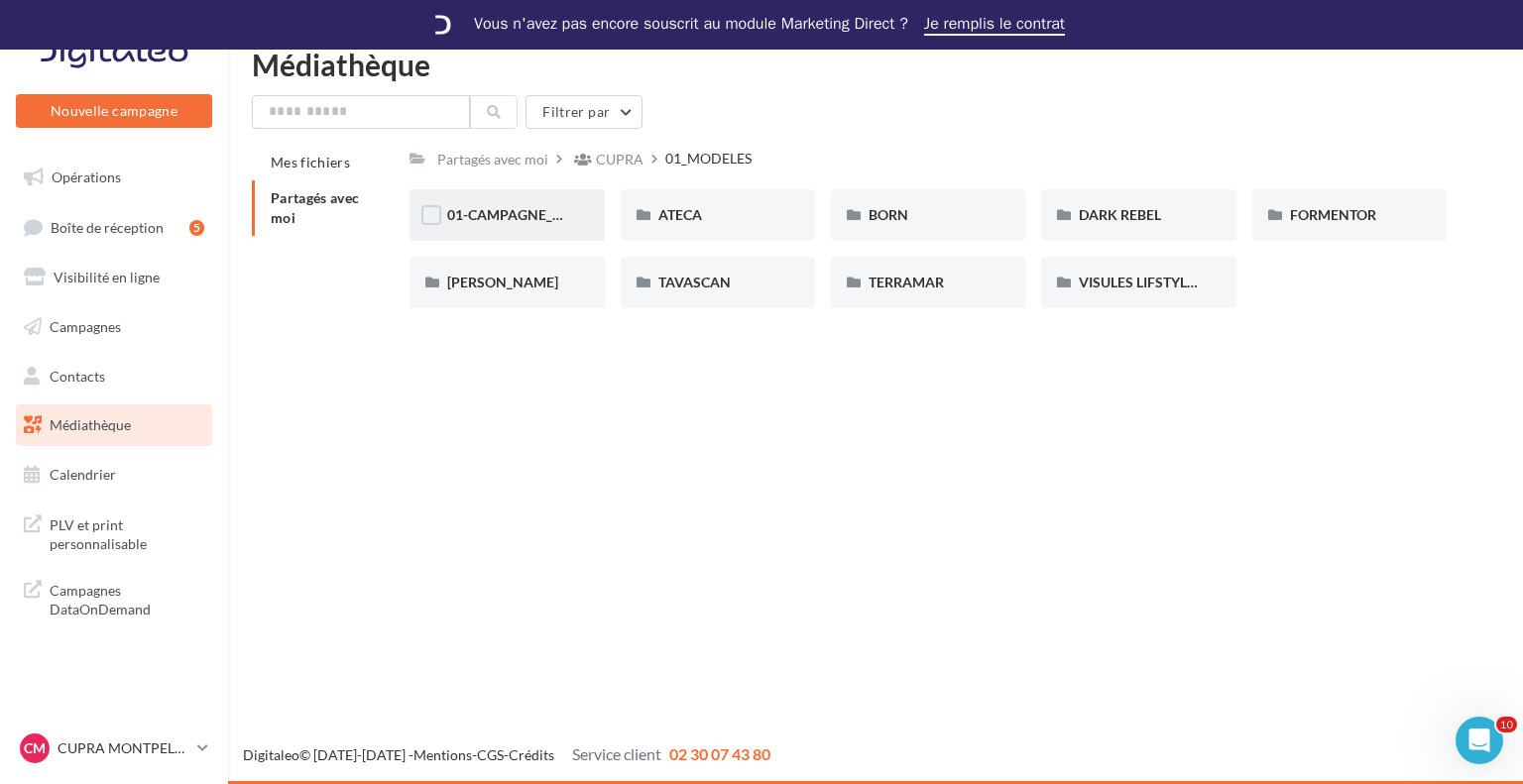 drag, startPoint x: 1343, startPoint y: 399, endPoint x: 440, endPoint y: 196, distance: 925.5366 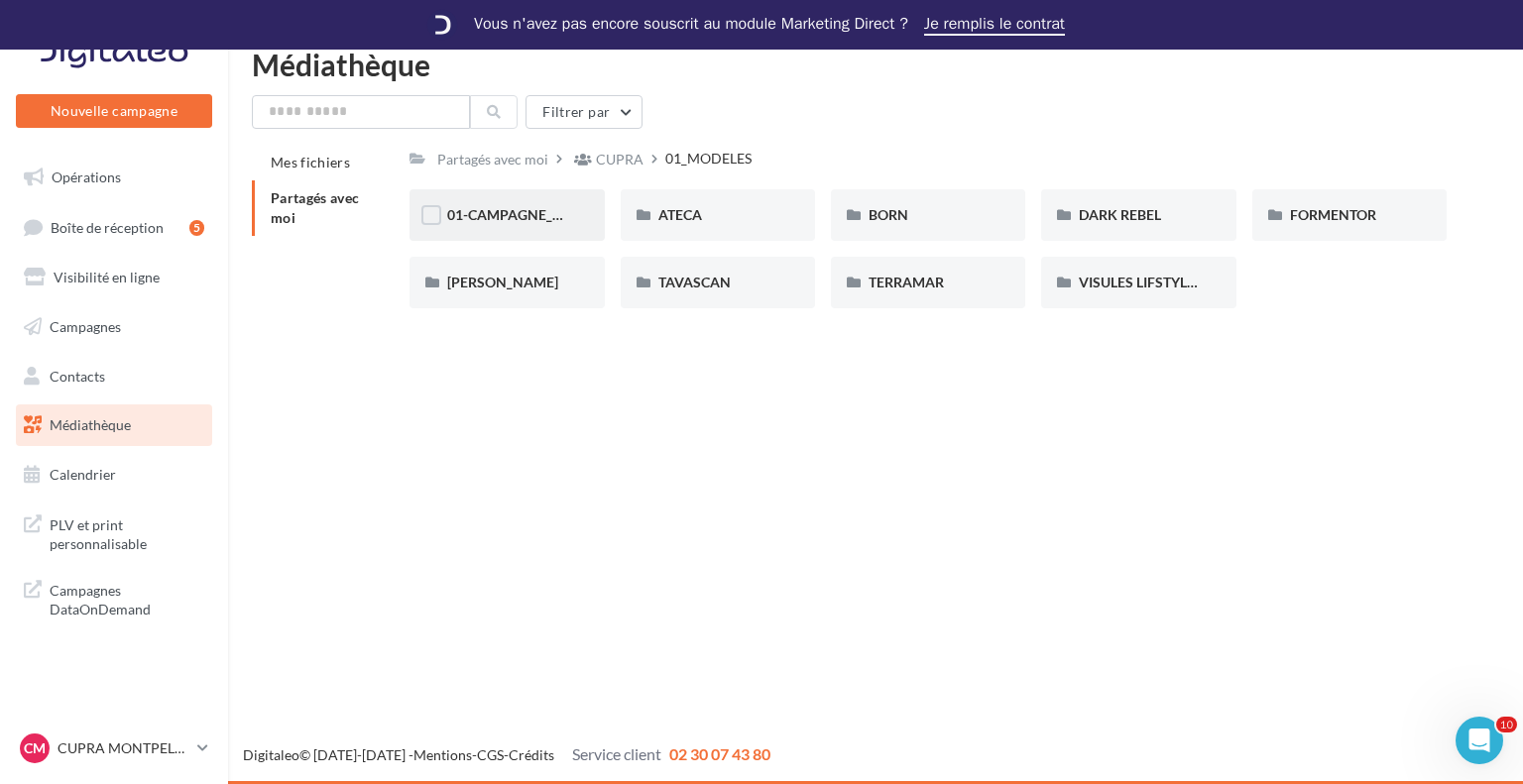 click on "Nouvelle campagne
Nouvelle campagne
Opérations
Boîte de réception
5
Visibilité en ligne
Campagnes
Contacts
Mes cibles
Médiathèque
Calendrier" at bounding box center [762, 416] 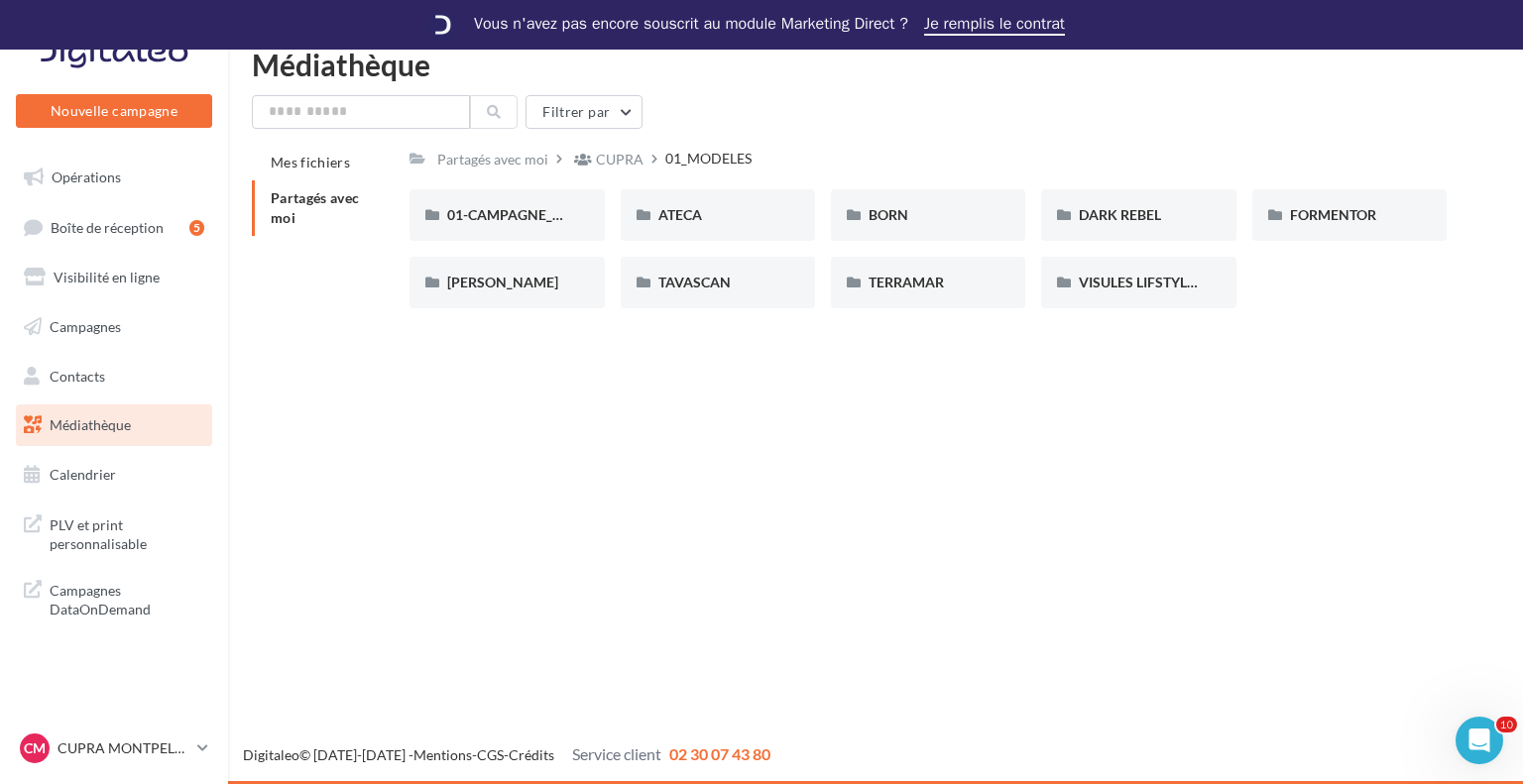 click on "Filtrer par" at bounding box center [876, 112] 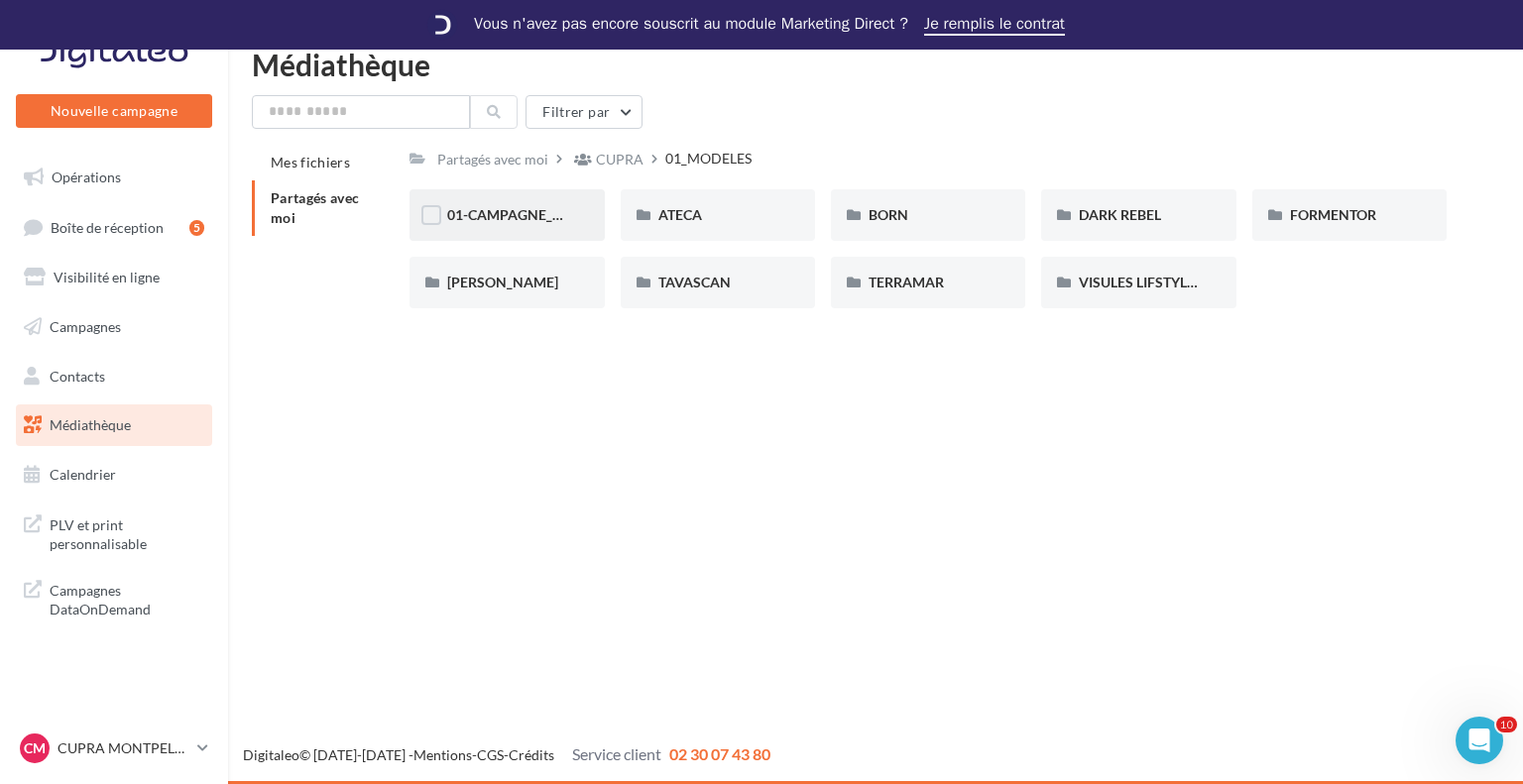drag, startPoint x: 1215, startPoint y: 320, endPoint x: 440, endPoint y: 232, distance: 779.9801 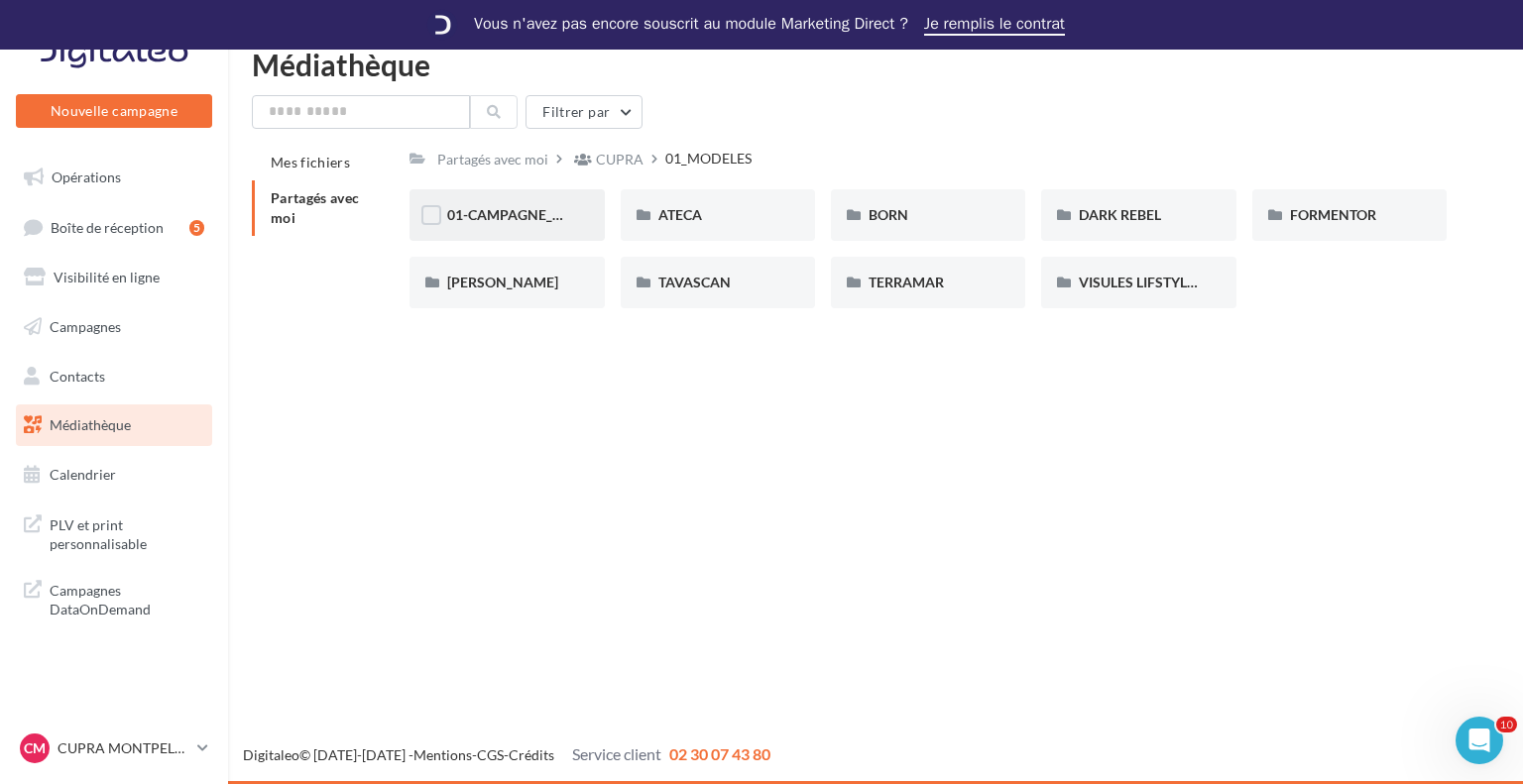 click on "01-CAMPAGNE_RED_THREAD            01-CAMPAGNE_RED_THREAD
ATECA            ATECA
BORN            BORN
DARK REBEL            DARK REBEL
FORMENTOR            FORMENTOR
LEON            LEON
TAVASCAN            TAVASCAN
TERRAMAR            TERRAMAR
VISULES LIFSTYLE CUPRA            VISULES LIFSTYLE CUPRA" at bounding box center [936, 257] 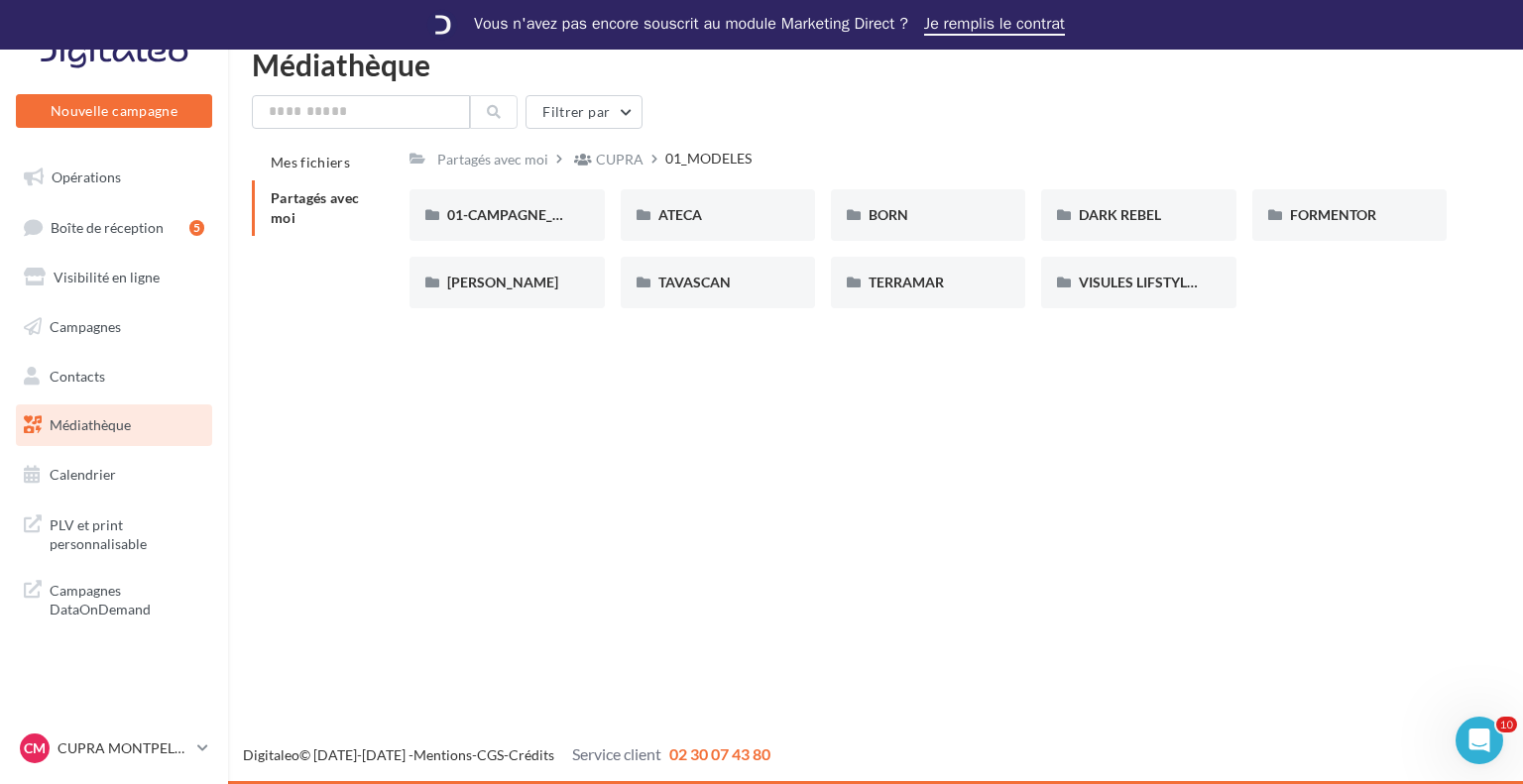 click on "Nouvelle campagne
Nouvelle campagne
Opérations
Boîte de réception
5
Visibilité en ligne
Campagnes
Contacts
Mes cibles
Médiathèque
Calendrier" at bounding box center [762, 416] 